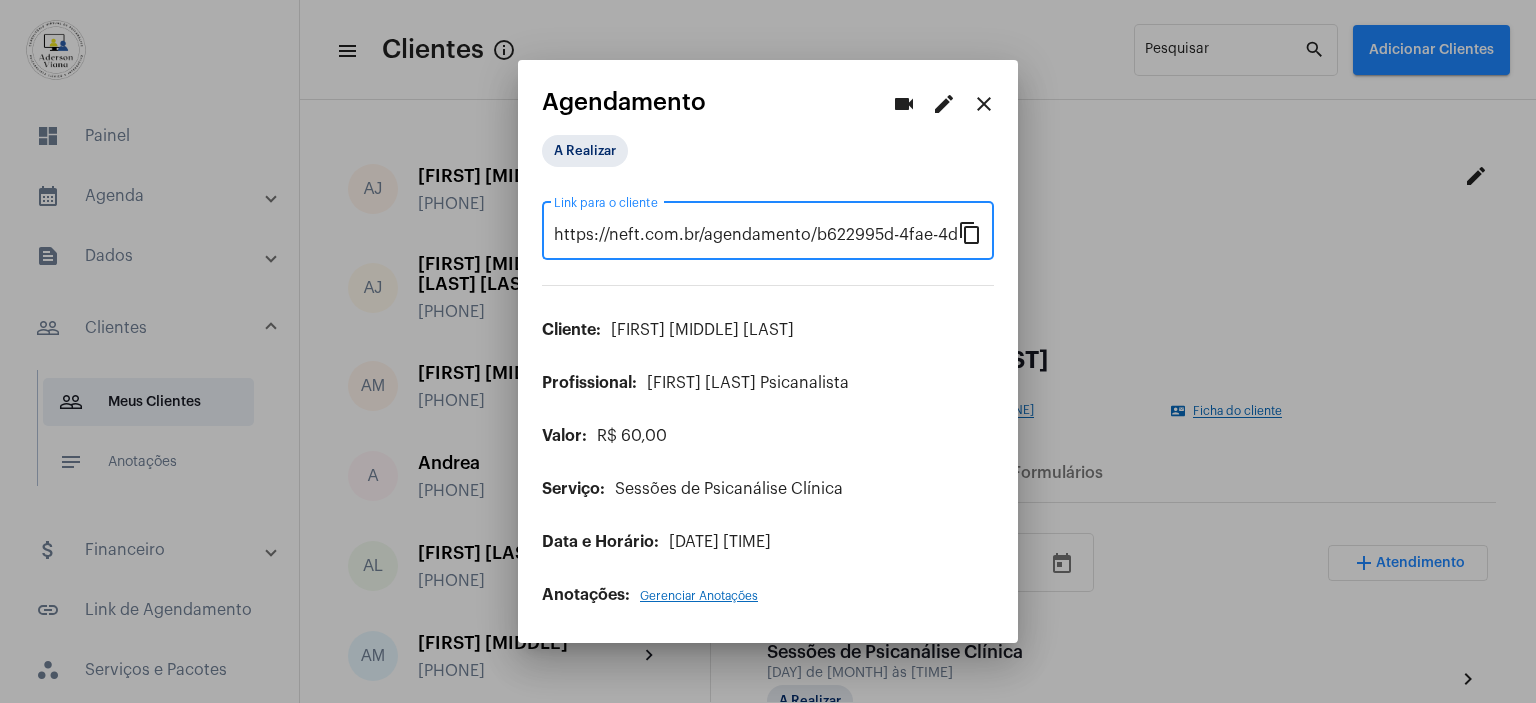 scroll, scrollTop: 0, scrollLeft: 0, axis: both 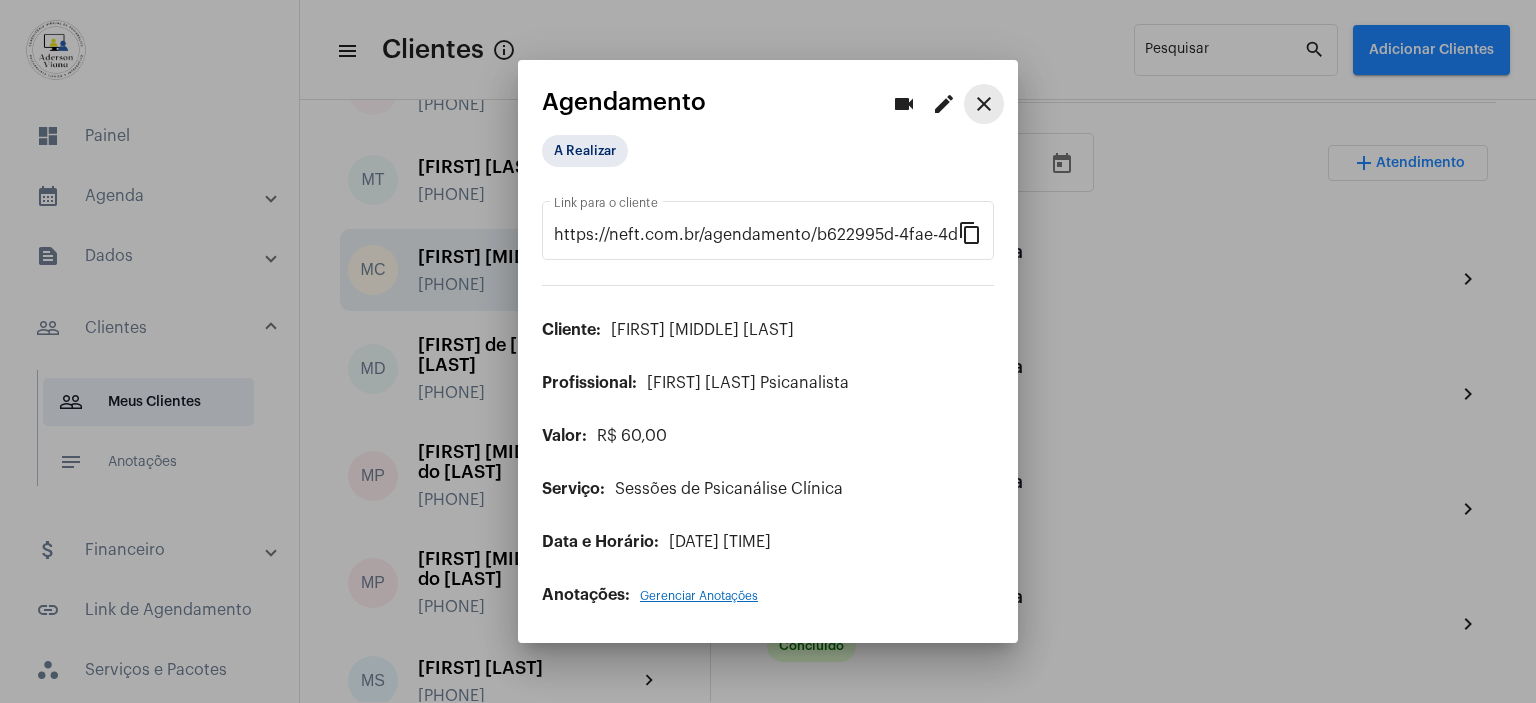 click on "close" at bounding box center (984, 104) 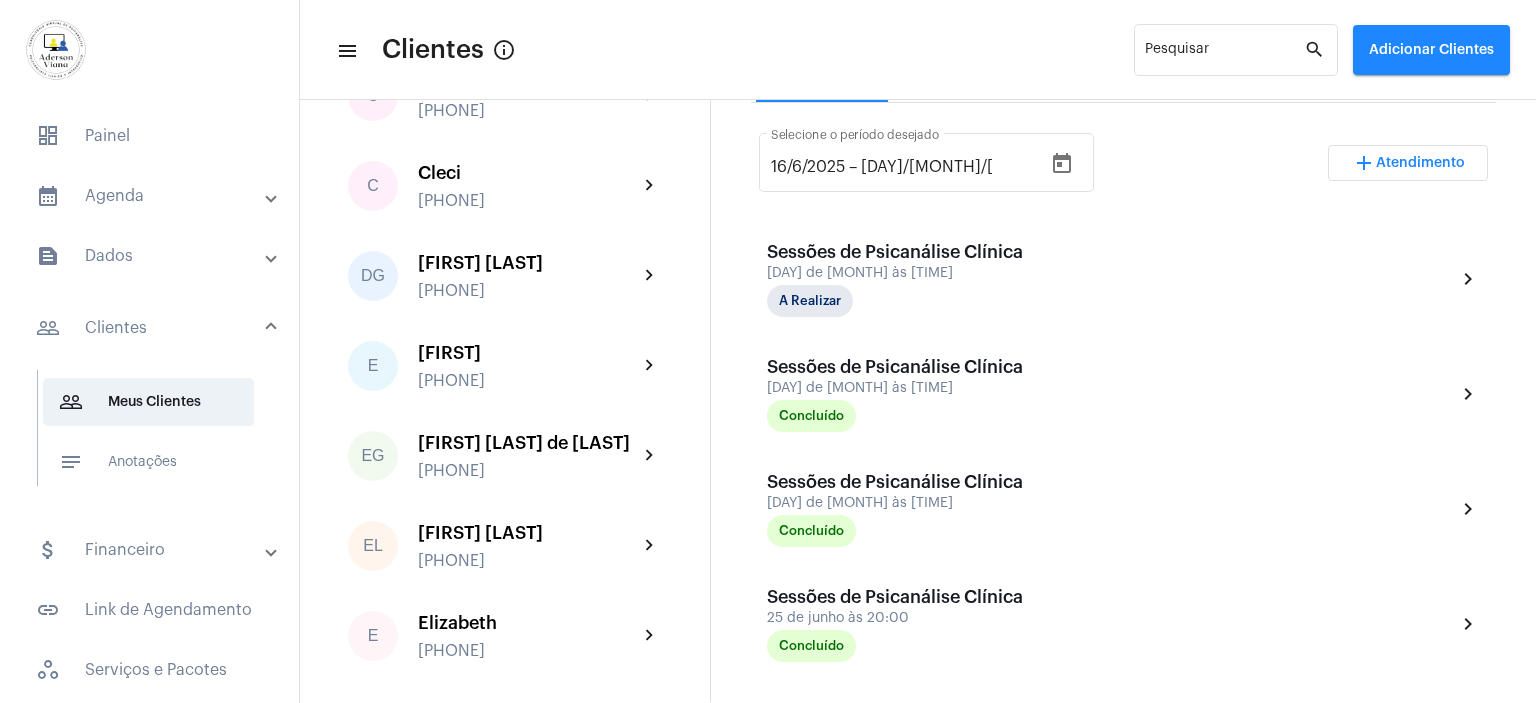 scroll, scrollTop: 540, scrollLeft: 0, axis: vertical 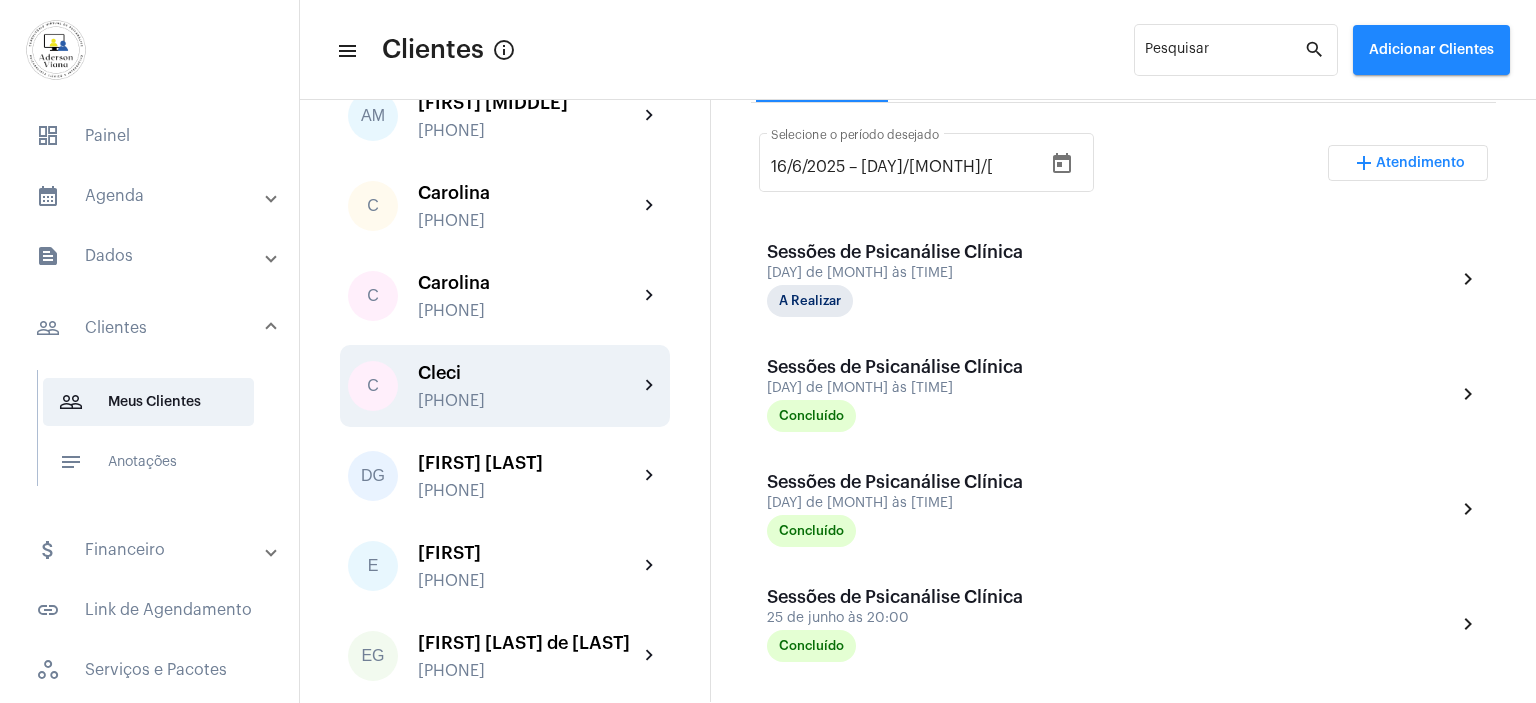 click on "[PHONE]" 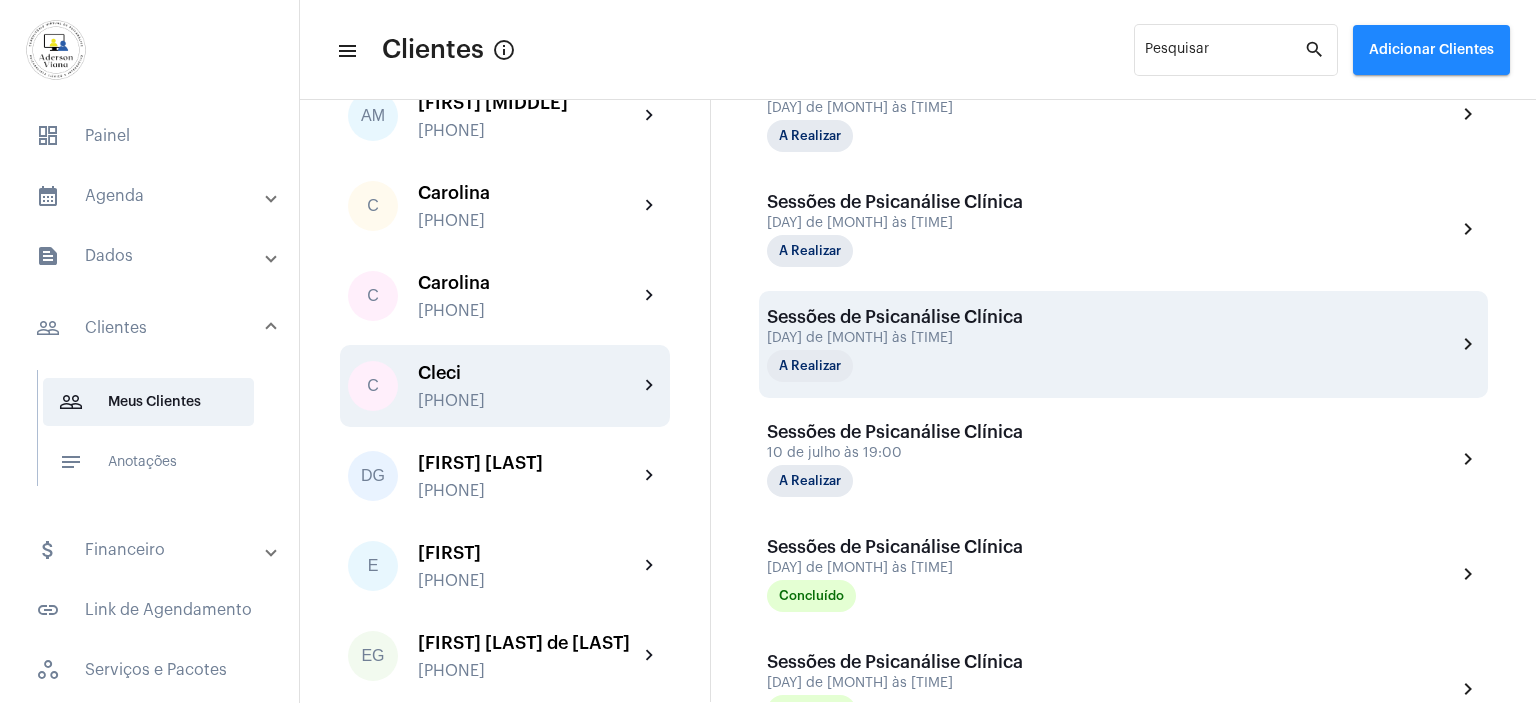 scroll, scrollTop: 600, scrollLeft: 0, axis: vertical 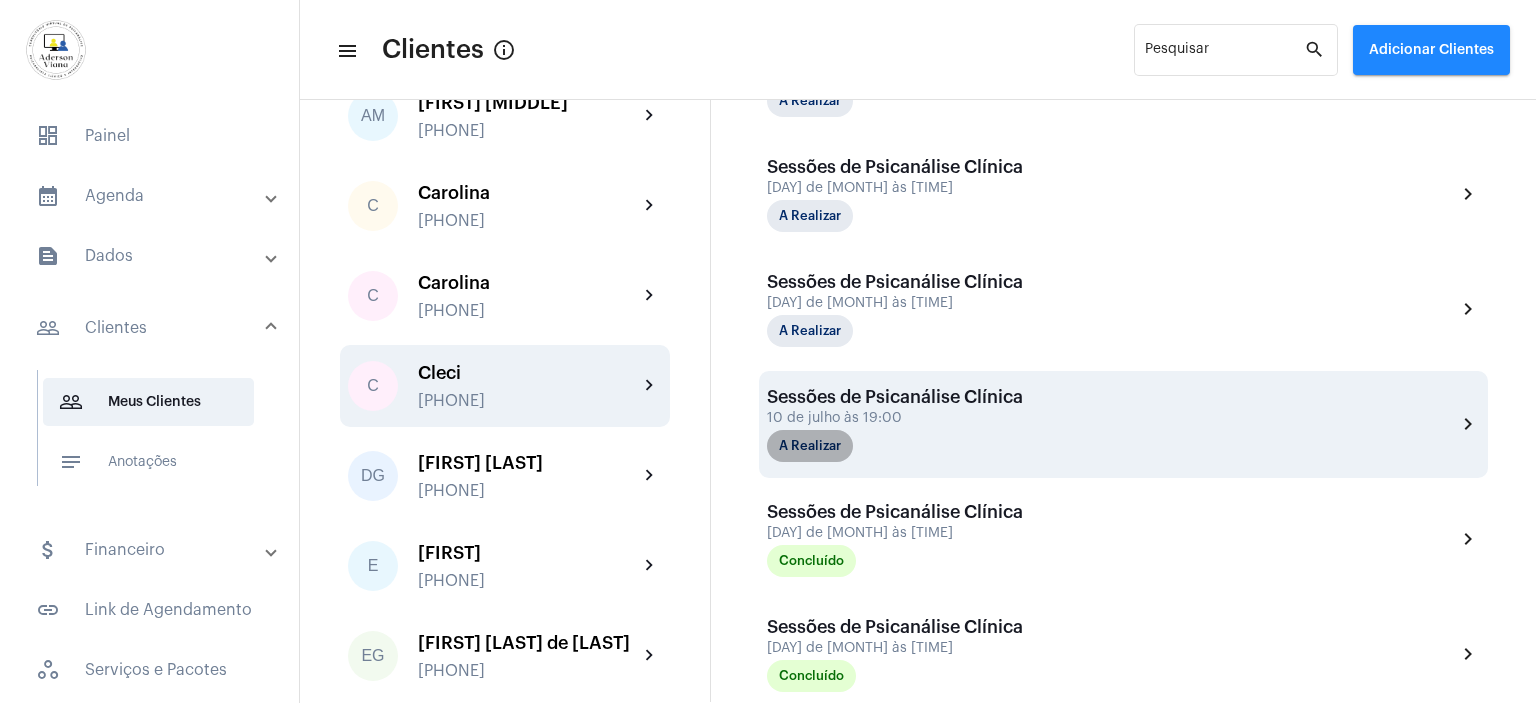 click on "A Realizar" at bounding box center [810, 446] 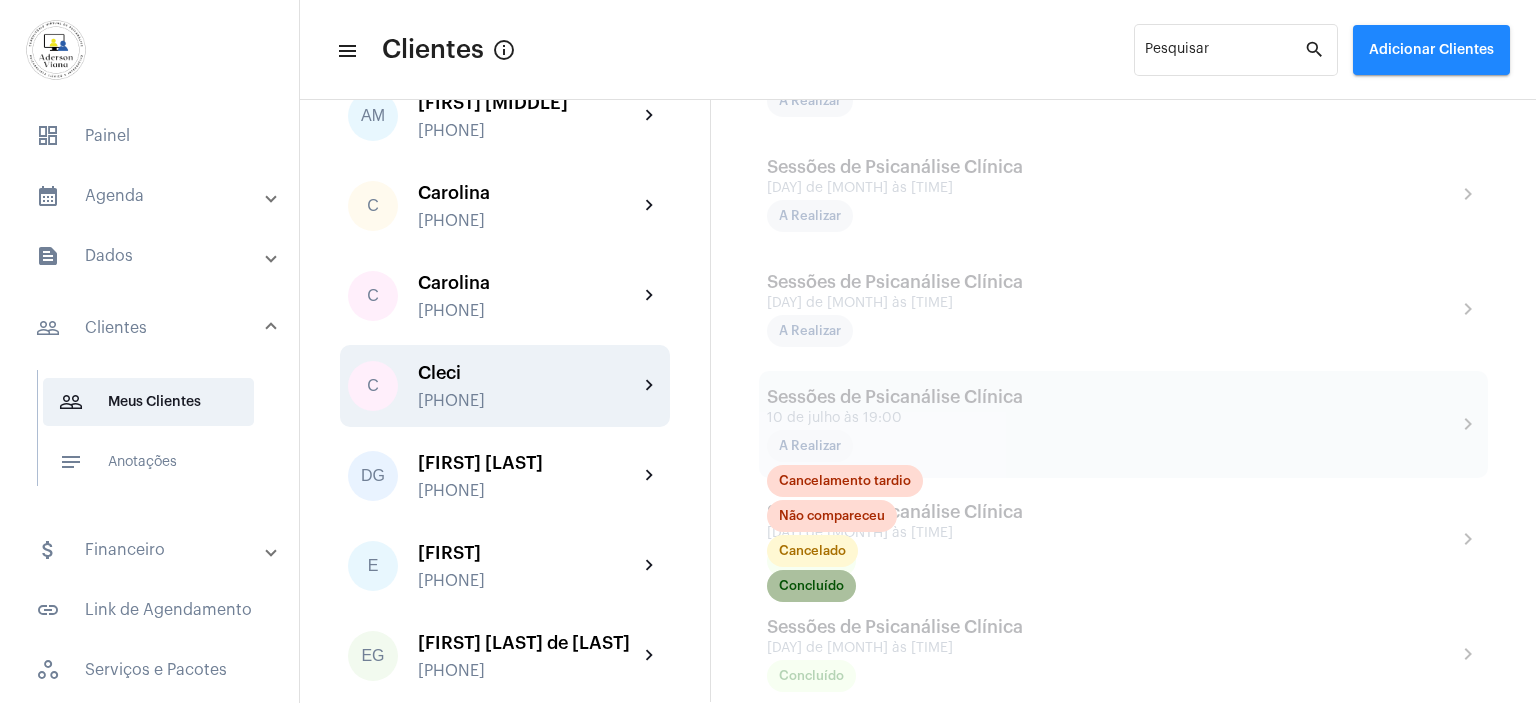 click on "Concluído" 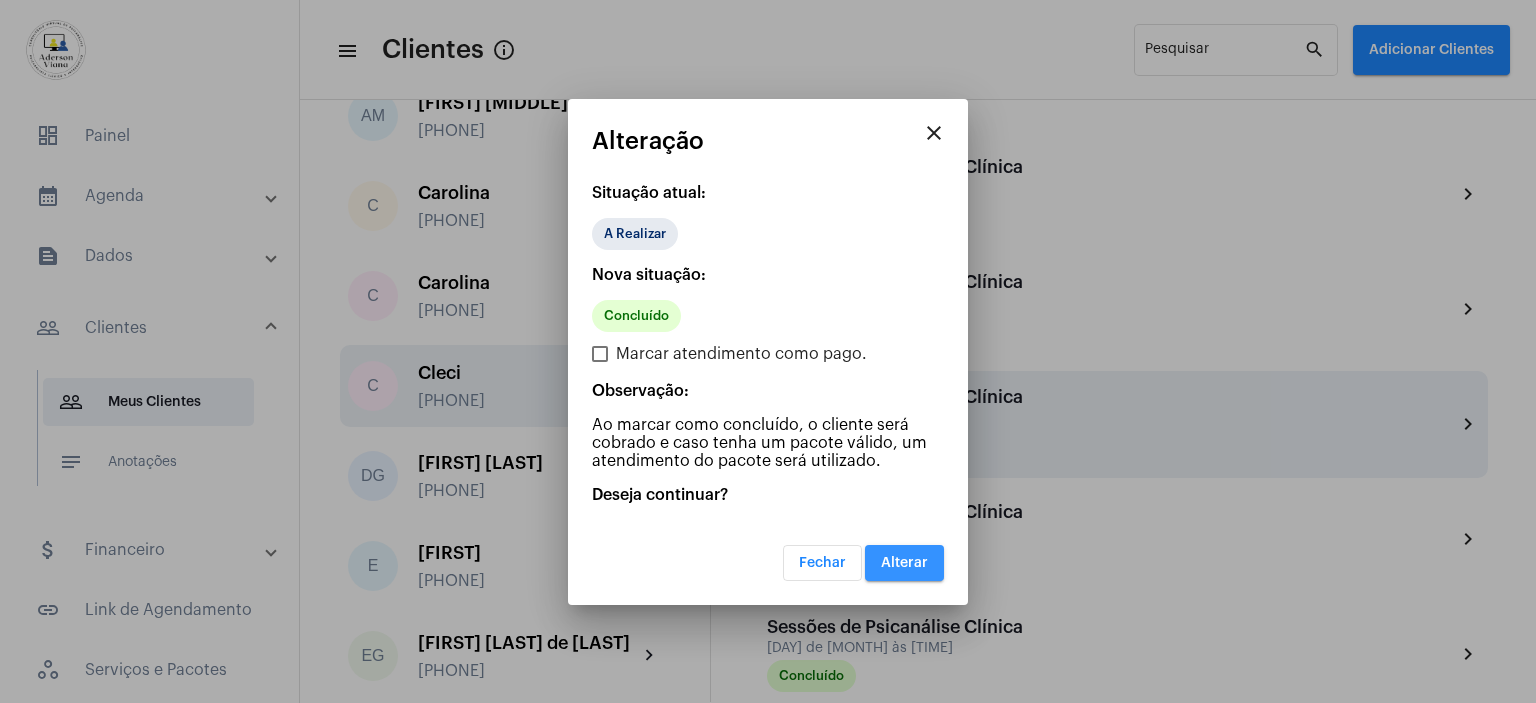 click on "Alterar" at bounding box center [904, 563] 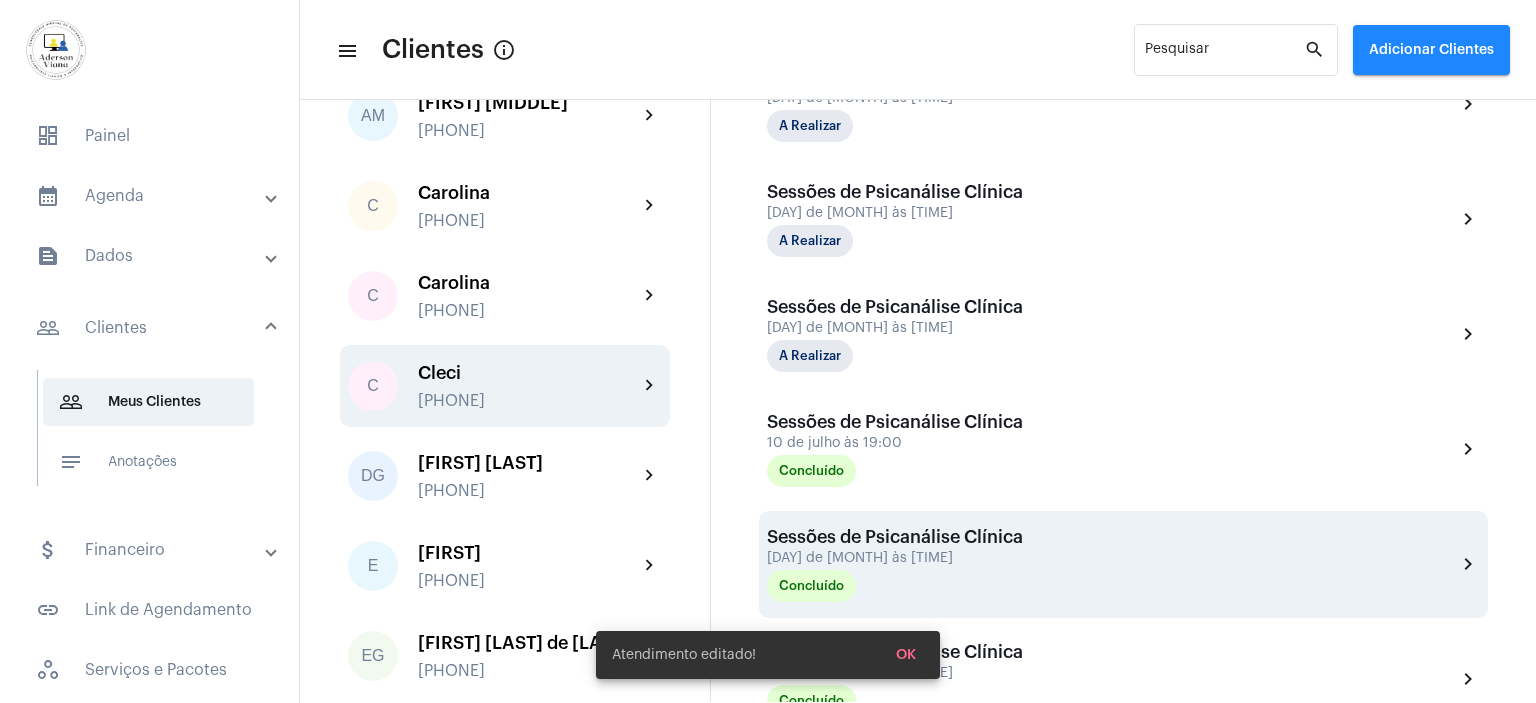 scroll, scrollTop: 600, scrollLeft: 0, axis: vertical 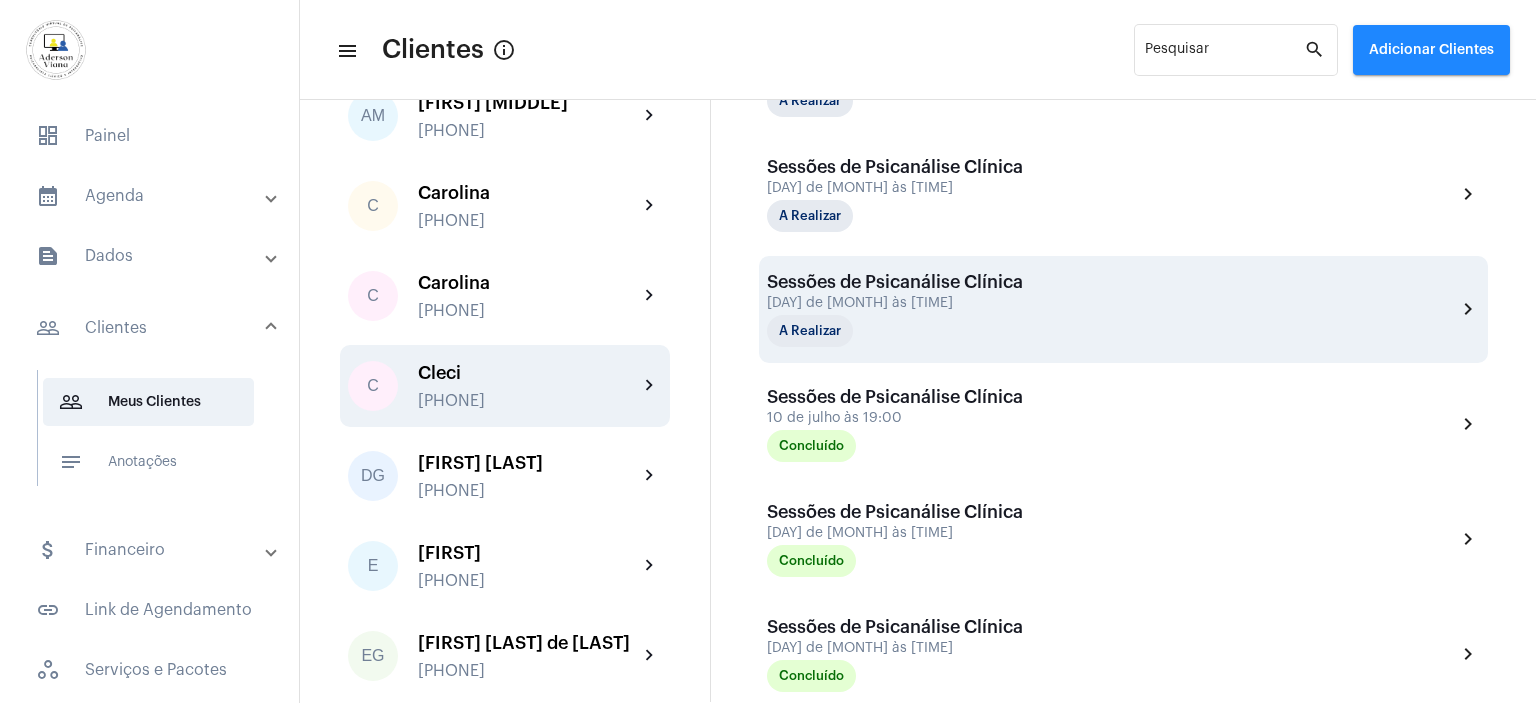 click on "[DAY] de [MONTH] às [TIME]" at bounding box center (895, 303) 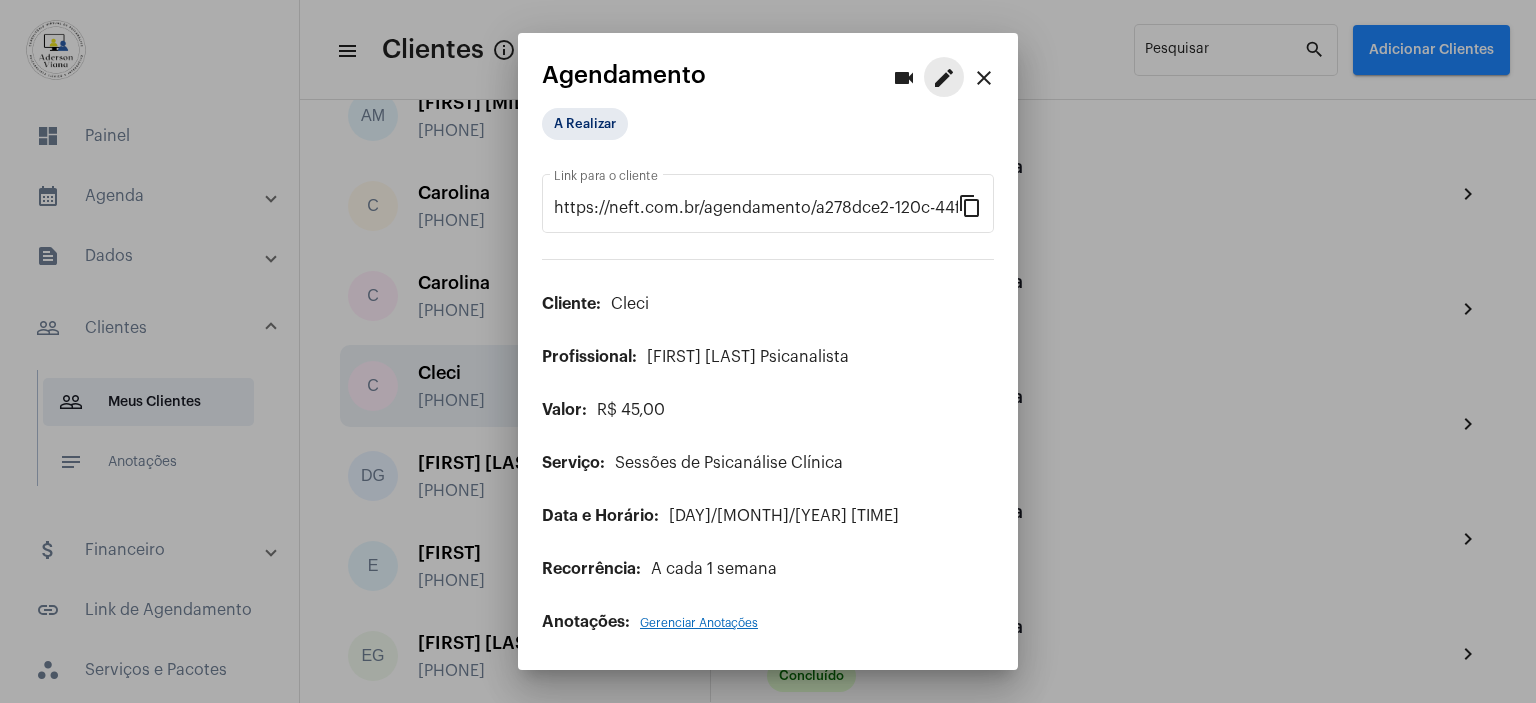 click on "edit" at bounding box center (944, 78) 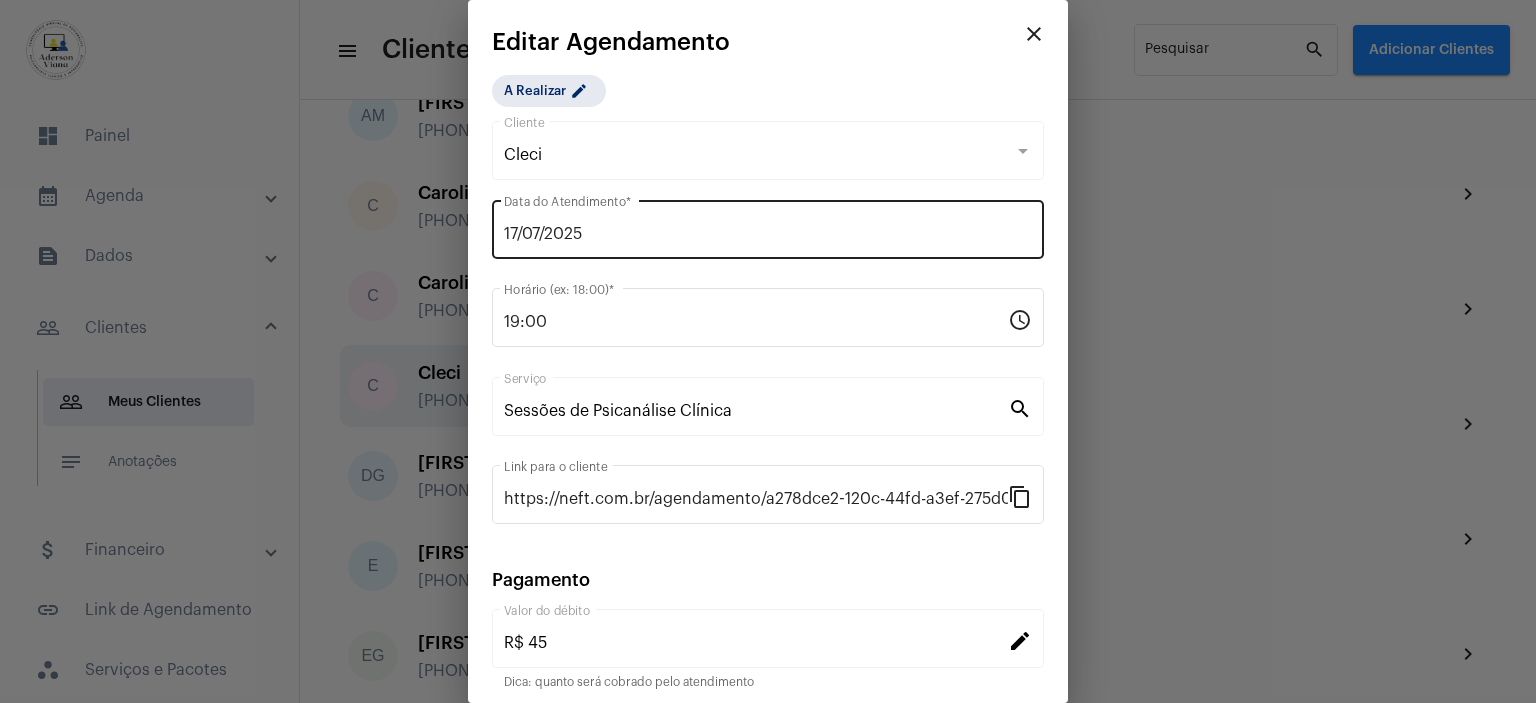 click on "17/07/2025" at bounding box center (768, 234) 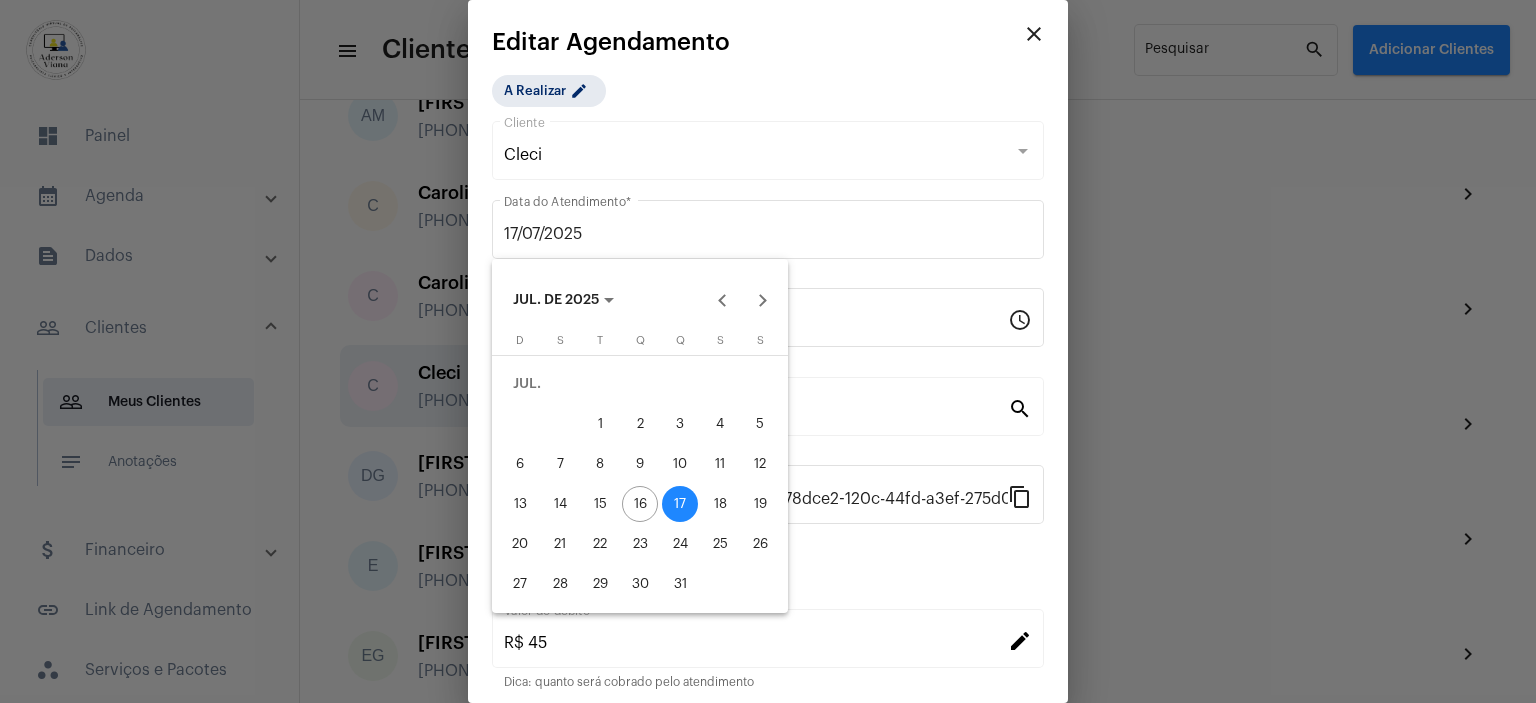 click on "16" at bounding box center (640, 504) 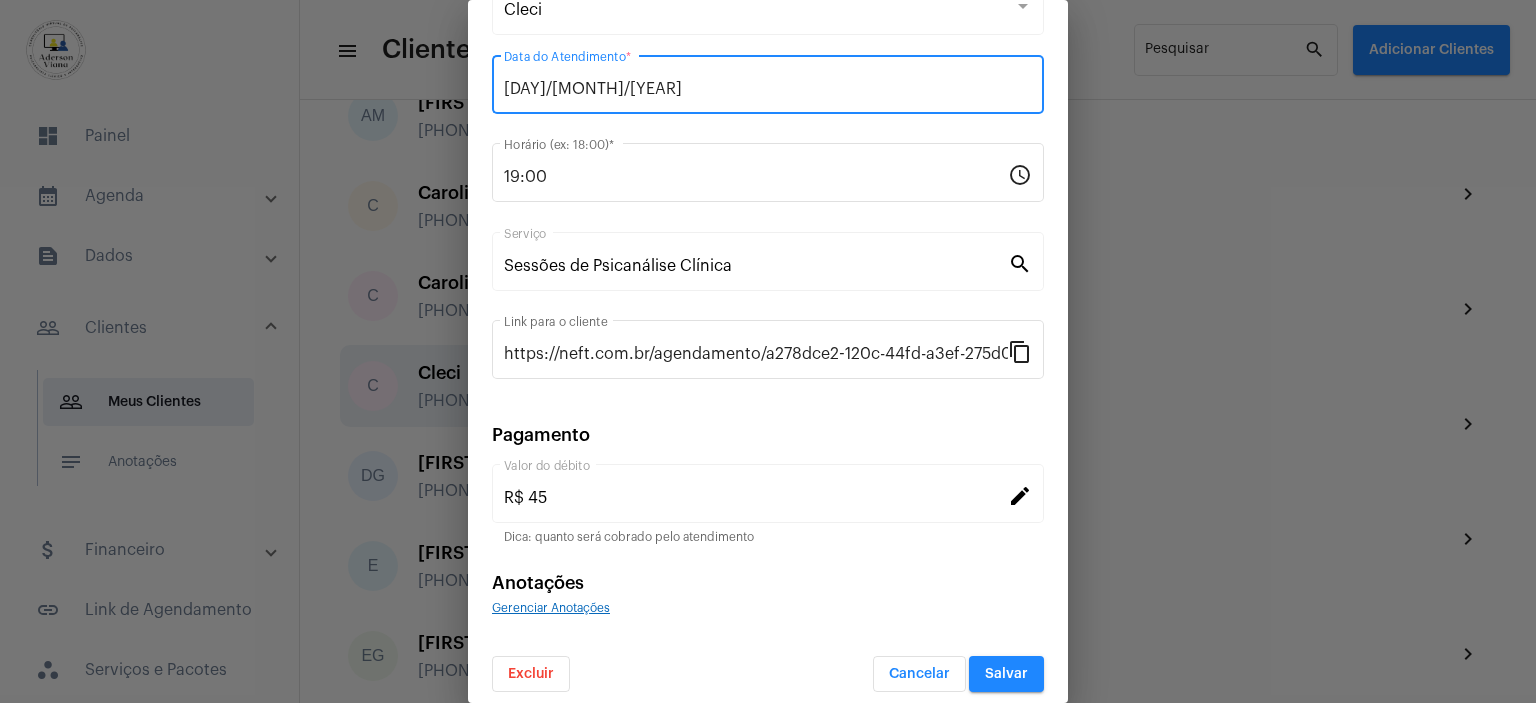 scroll, scrollTop: 155, scrollLeft: 0, axis: vertical 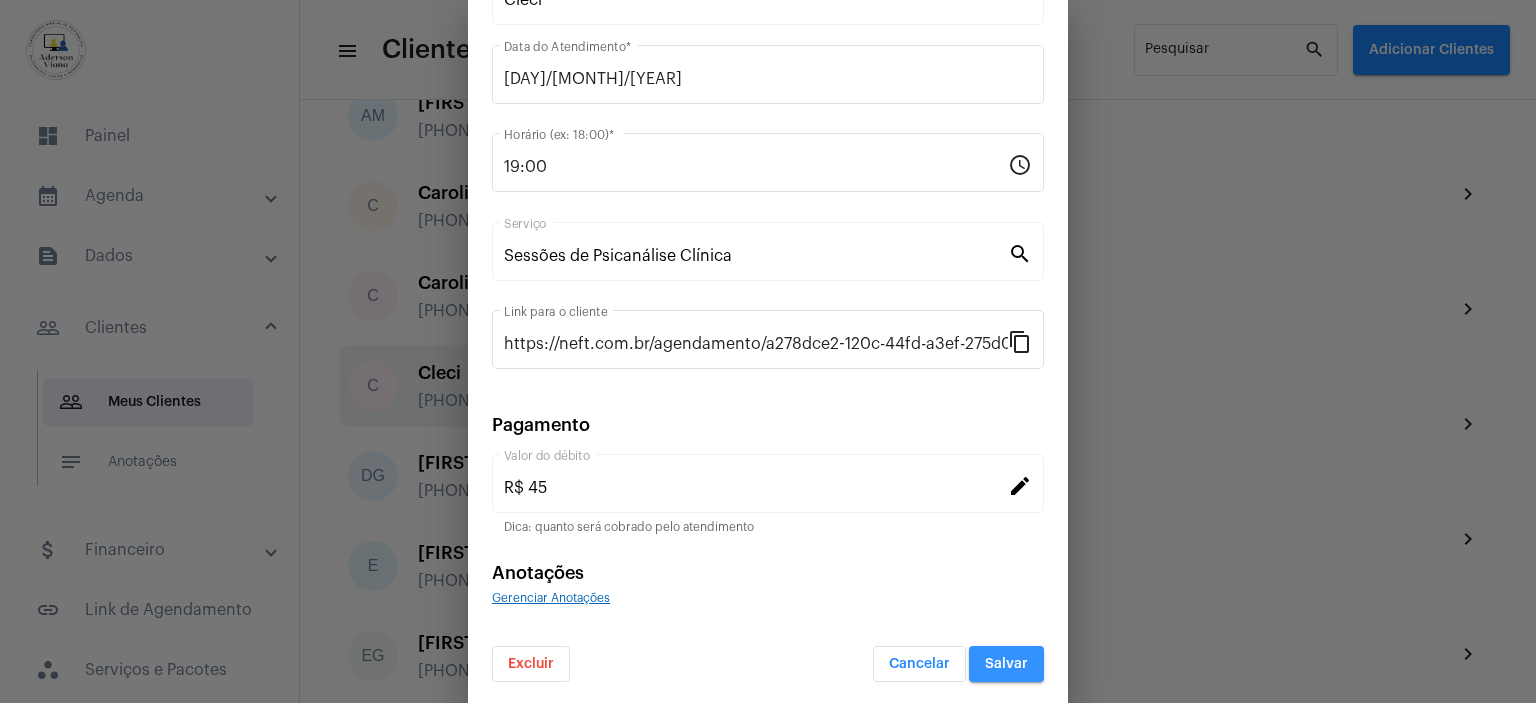 click on "Salvar" at bounding box center (1006, 664) 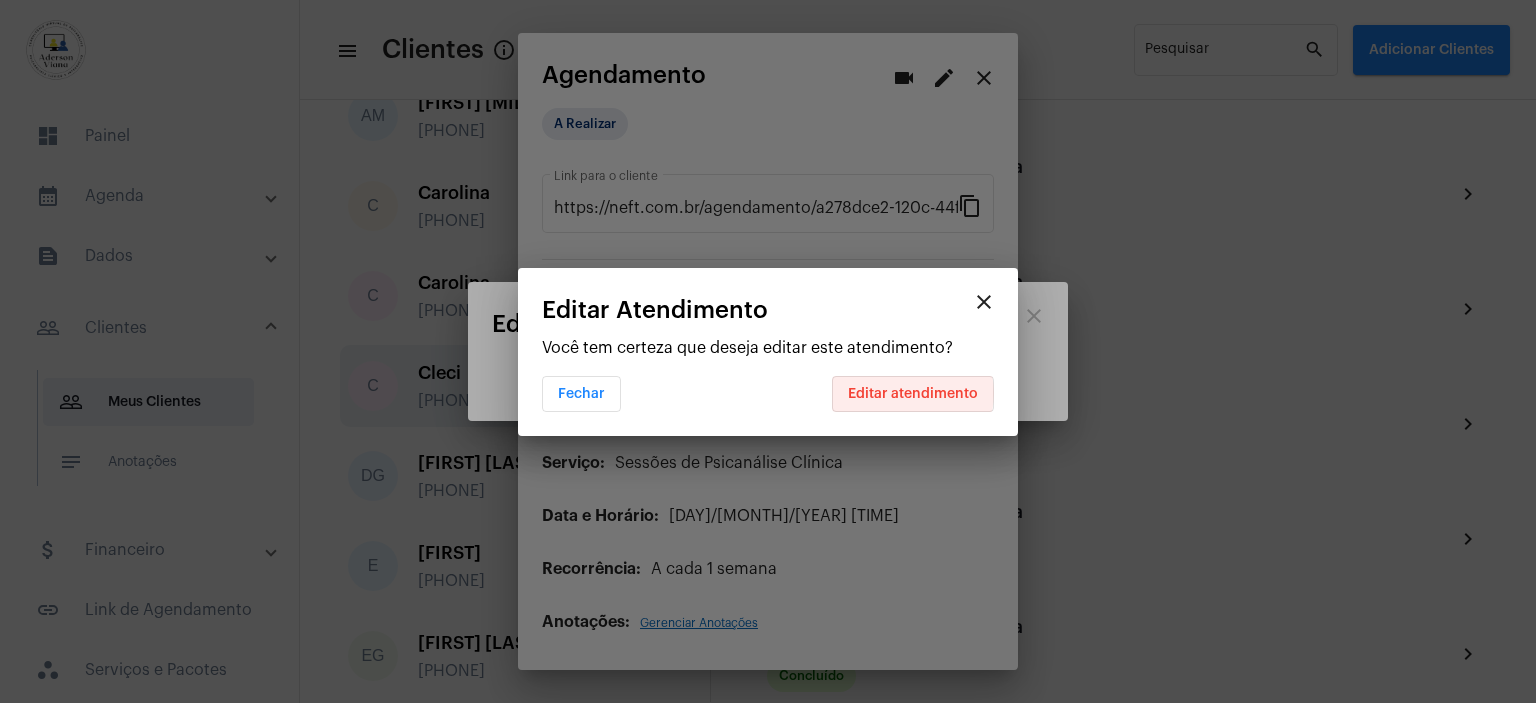 click on "Editar atendimento" at bounding box center (913, 394) 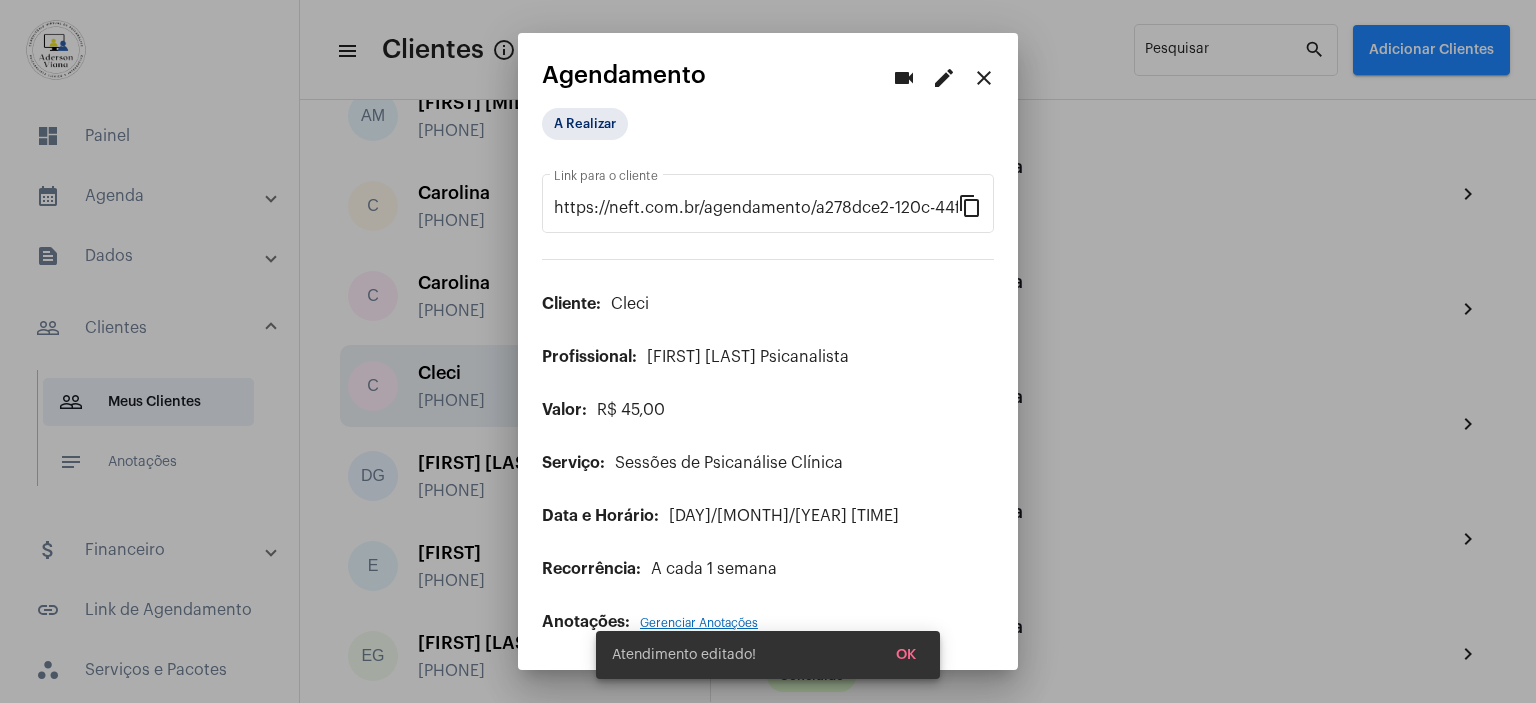 click at bounding box center [768, 351] 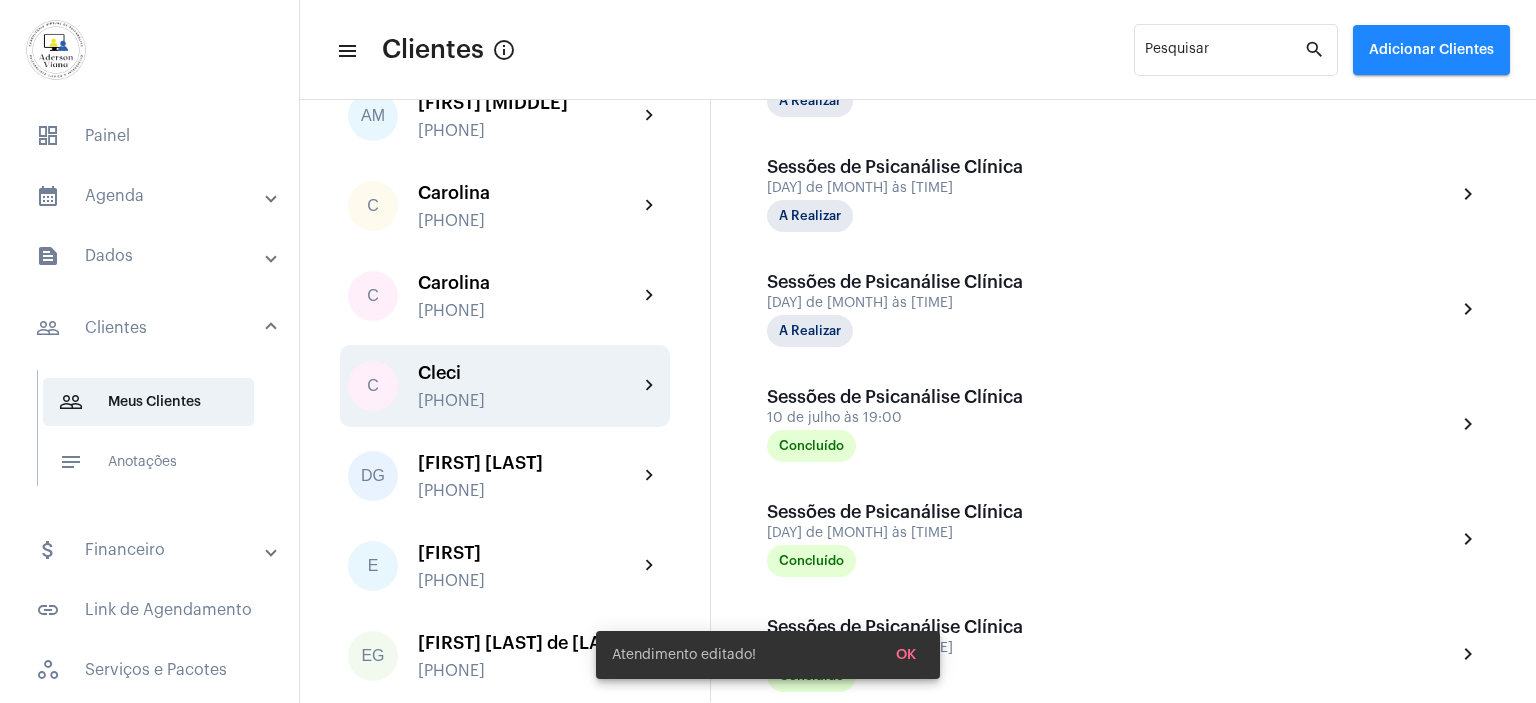 click on "dashboard   Painel" 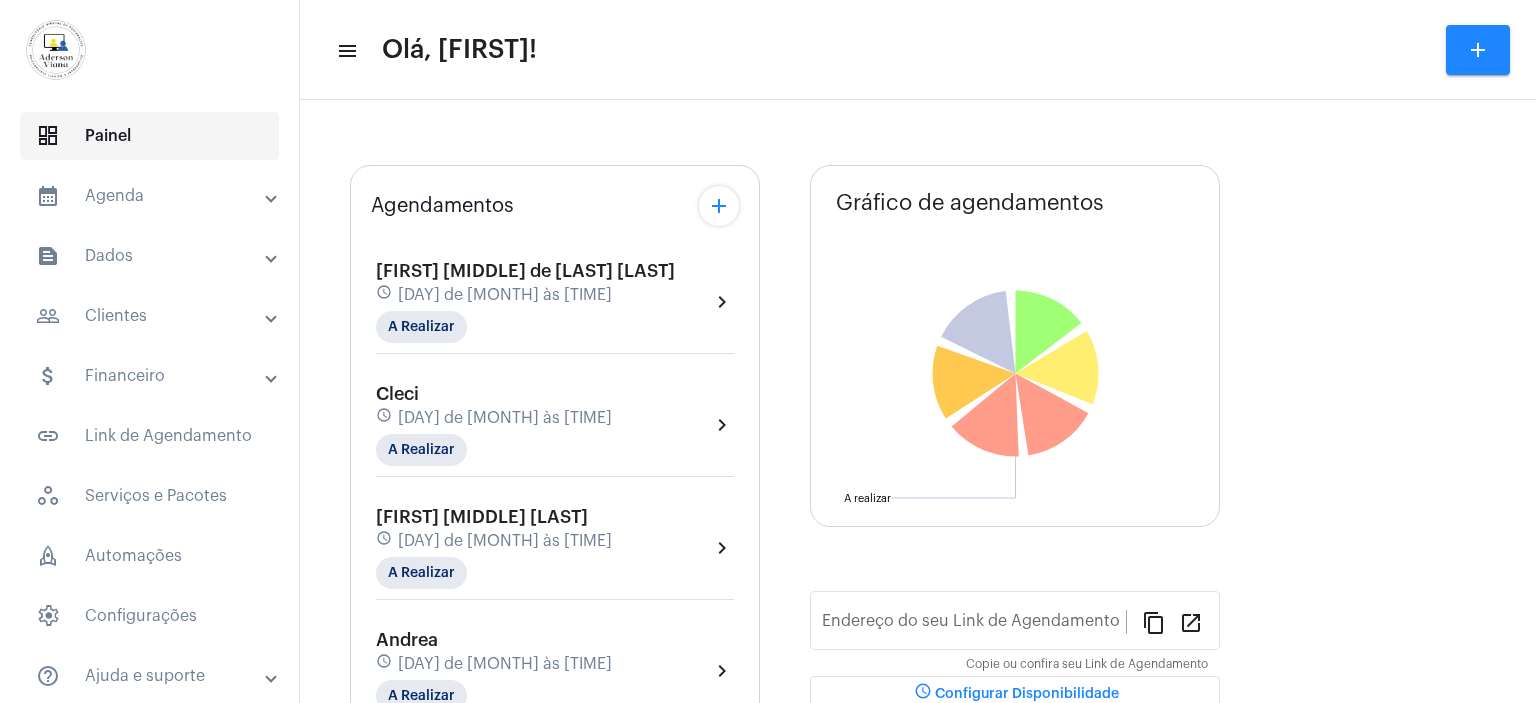 type on "https://neft.com.br/aderson-viana" 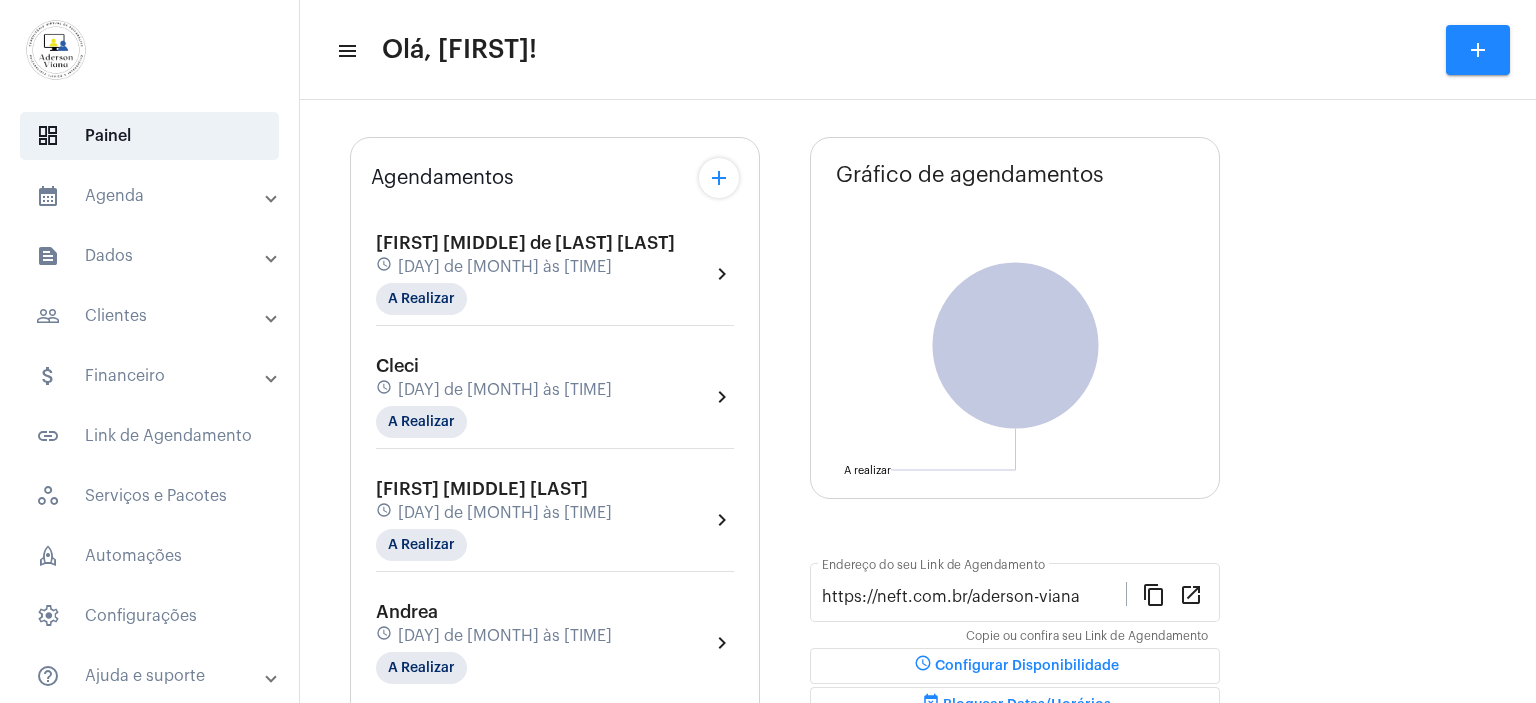 scroll, scrollTop: 216, scrollLeft: 0, axis: vertical 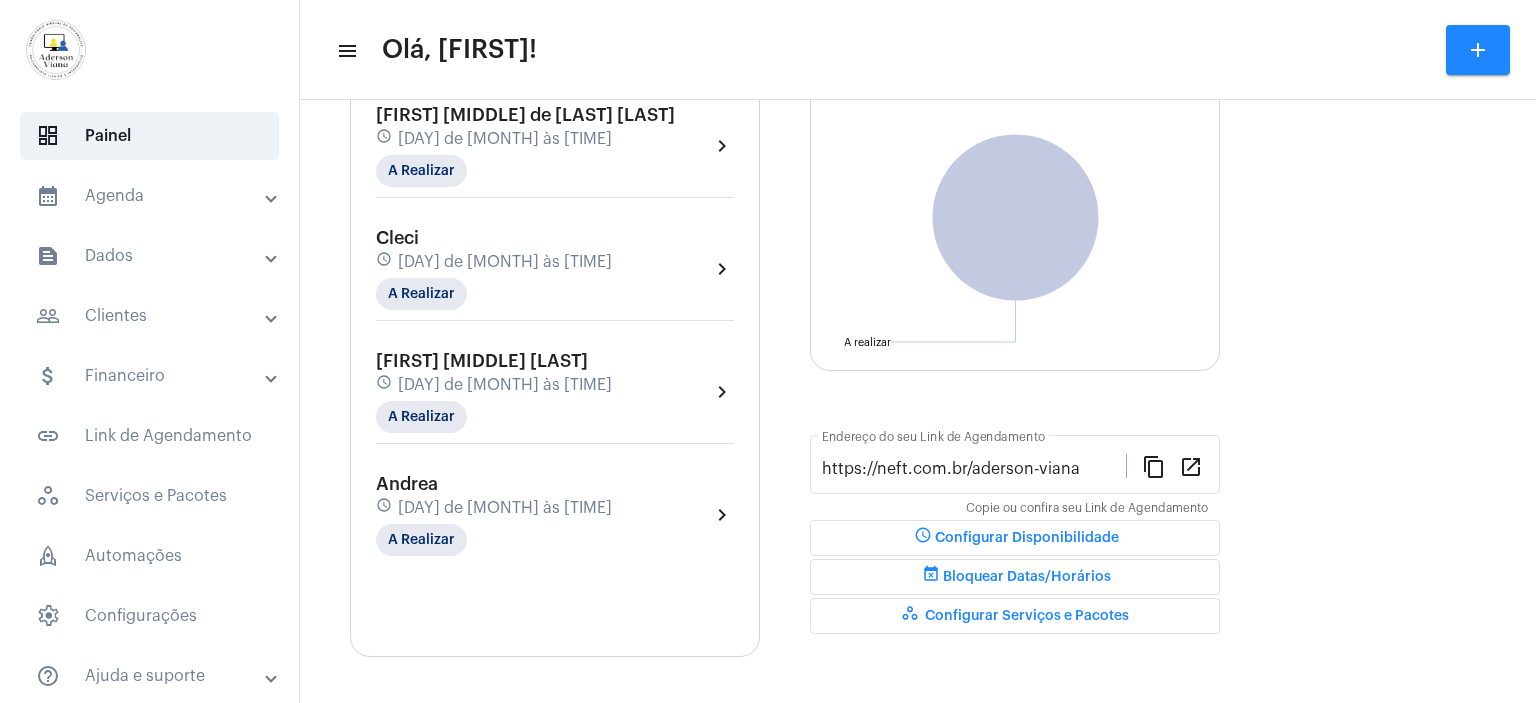 click on "people_outline  Clientes" at bounding box center (151, 316) 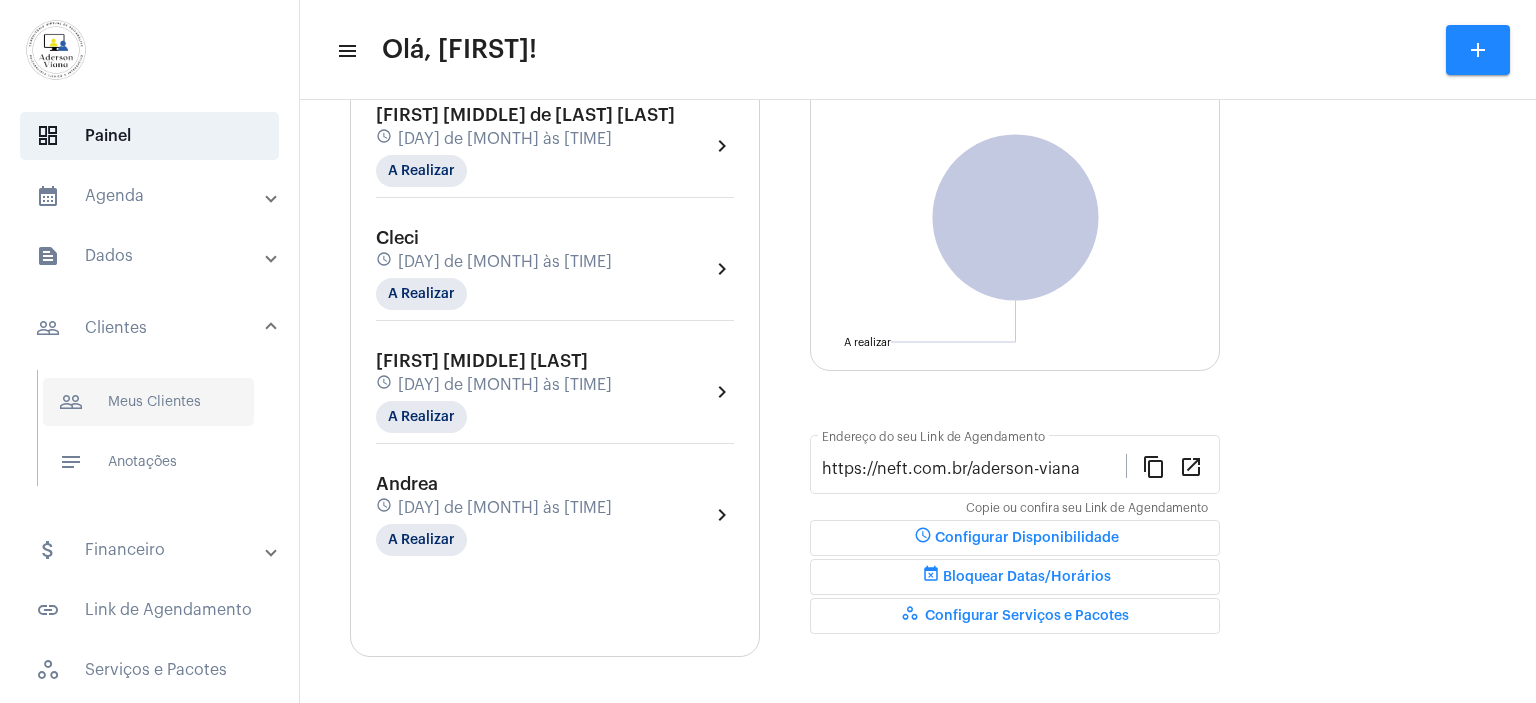 click on "people_outline  Meus Clientes" at bounding box center [148, 402] 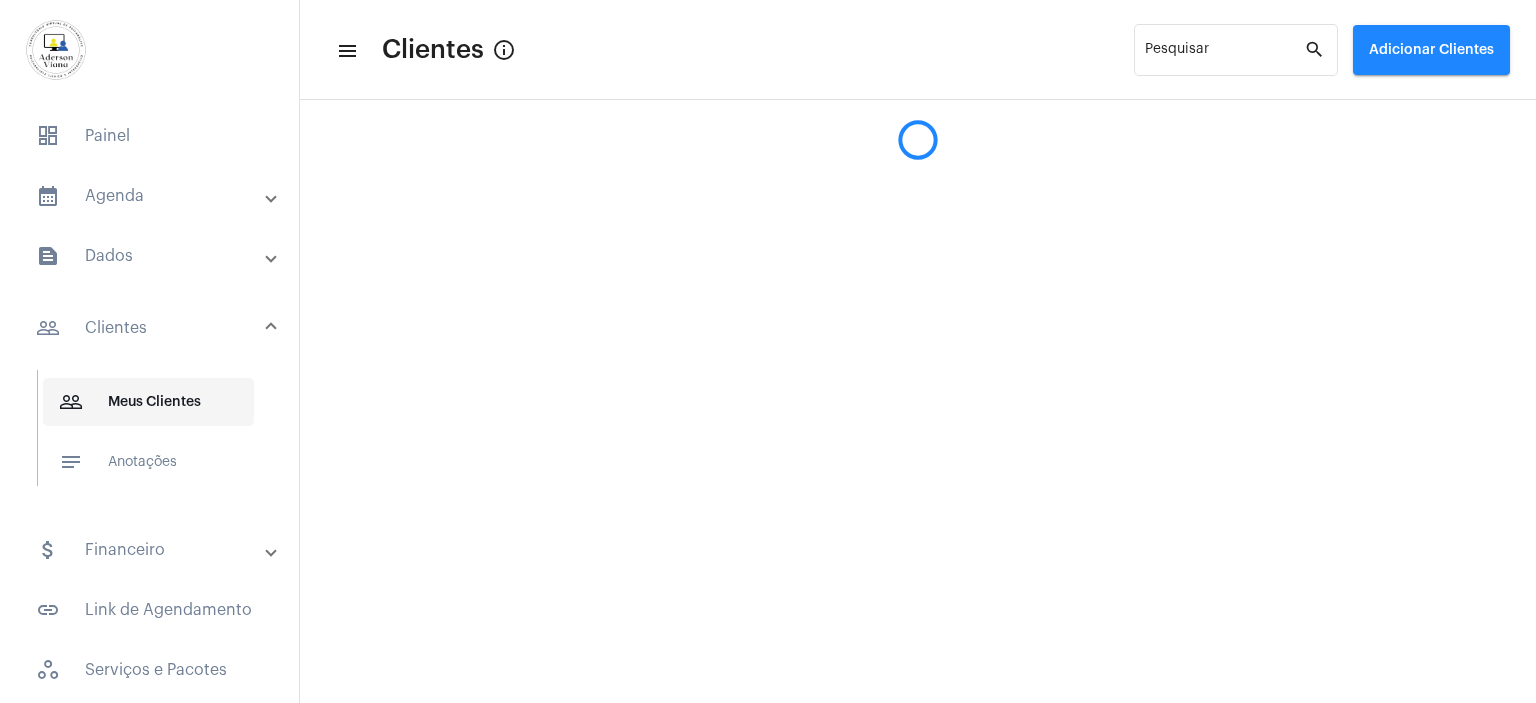 scroll, scrollTop: 0, scrollLeft: 0, axis: both 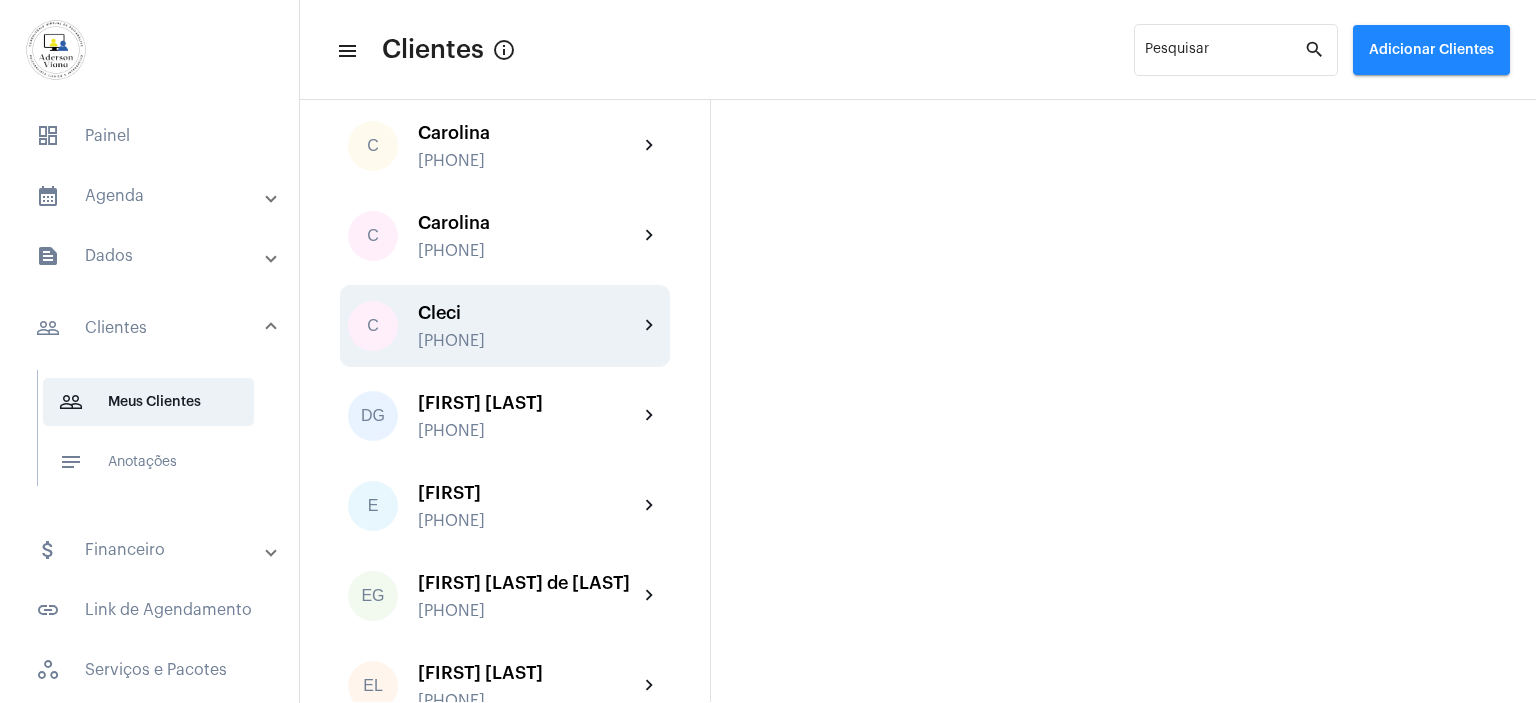click on "[PHONE]" 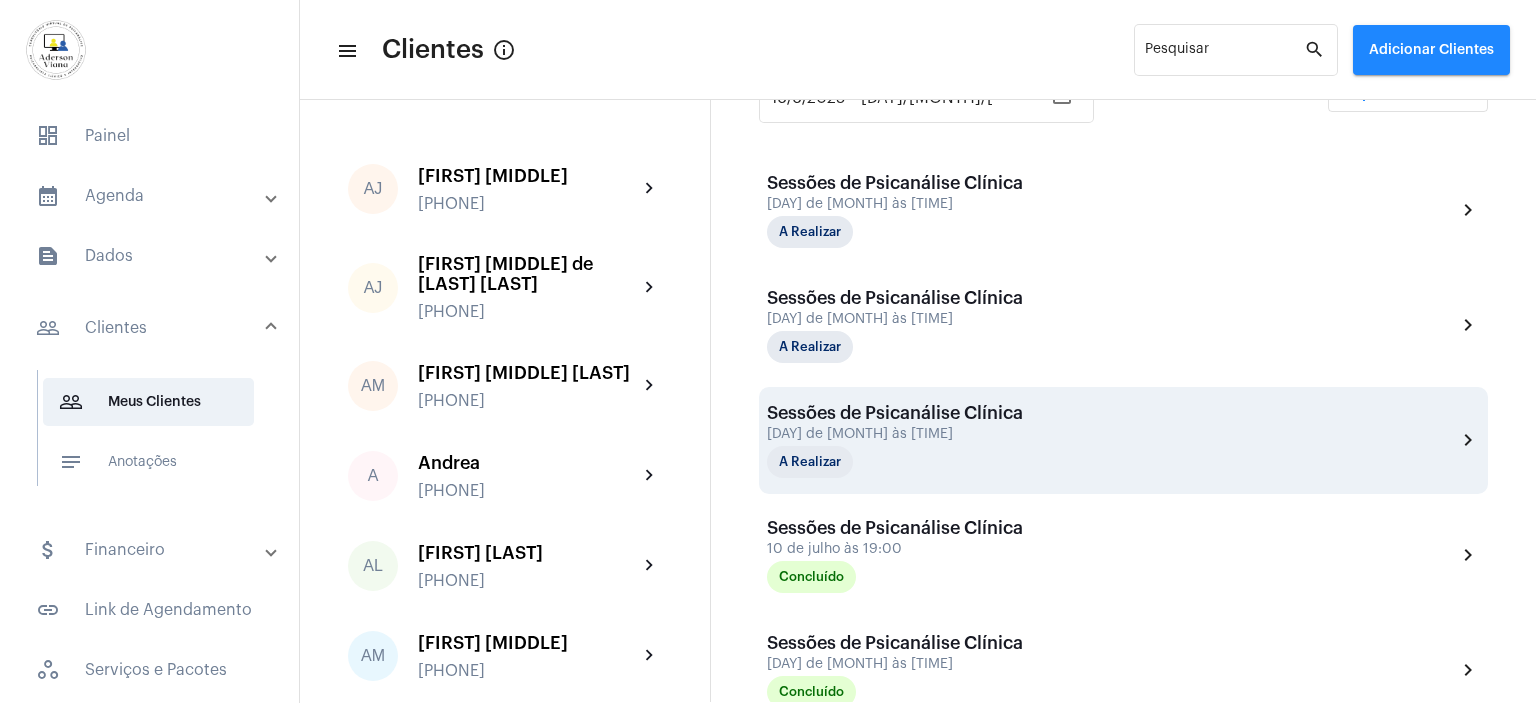 scroll, scrollTop: 500, scrollLeft: 0, axis: vertical 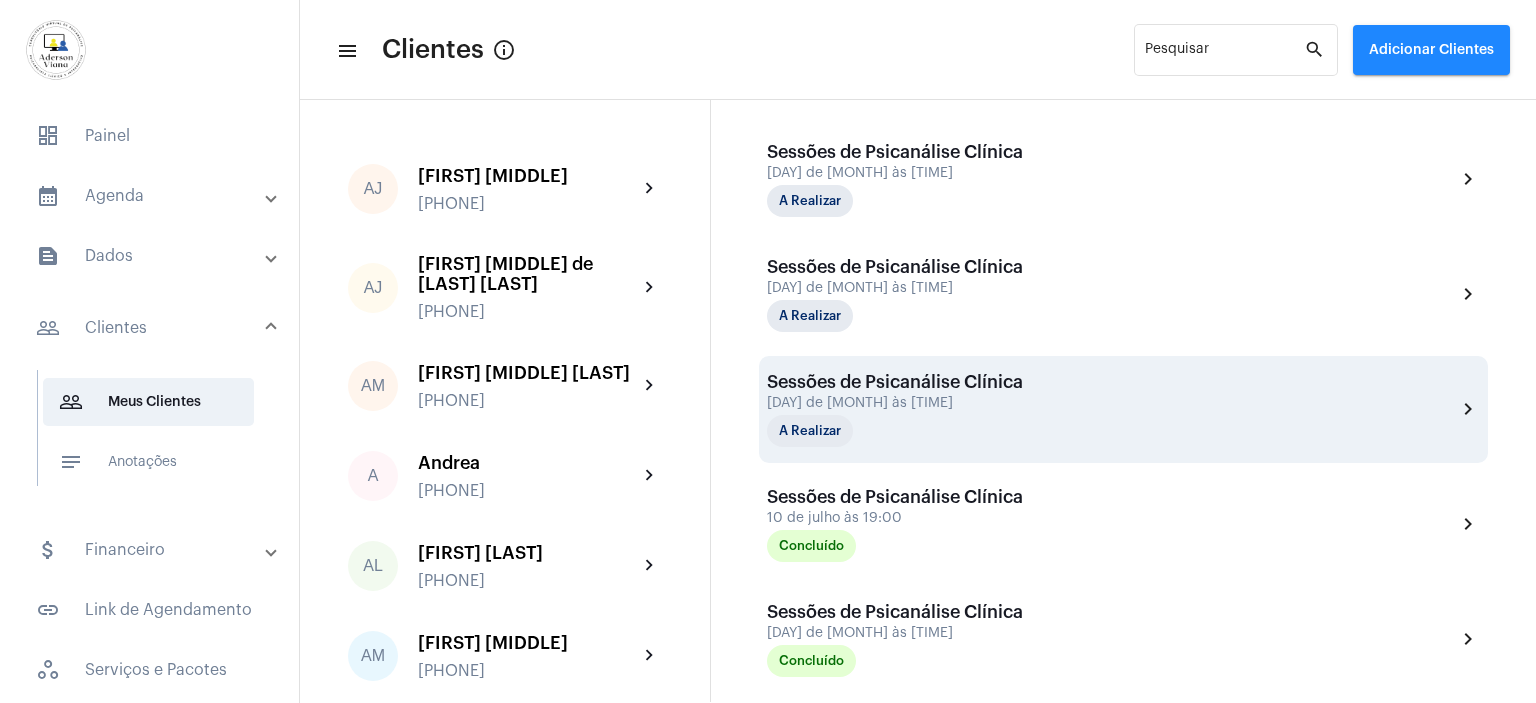 click on "Sessões de Psicanálise Clínica [DAY] de [MONTH] às [TIME] A Realizar chevron_right" at bounding box center (1123, 409) 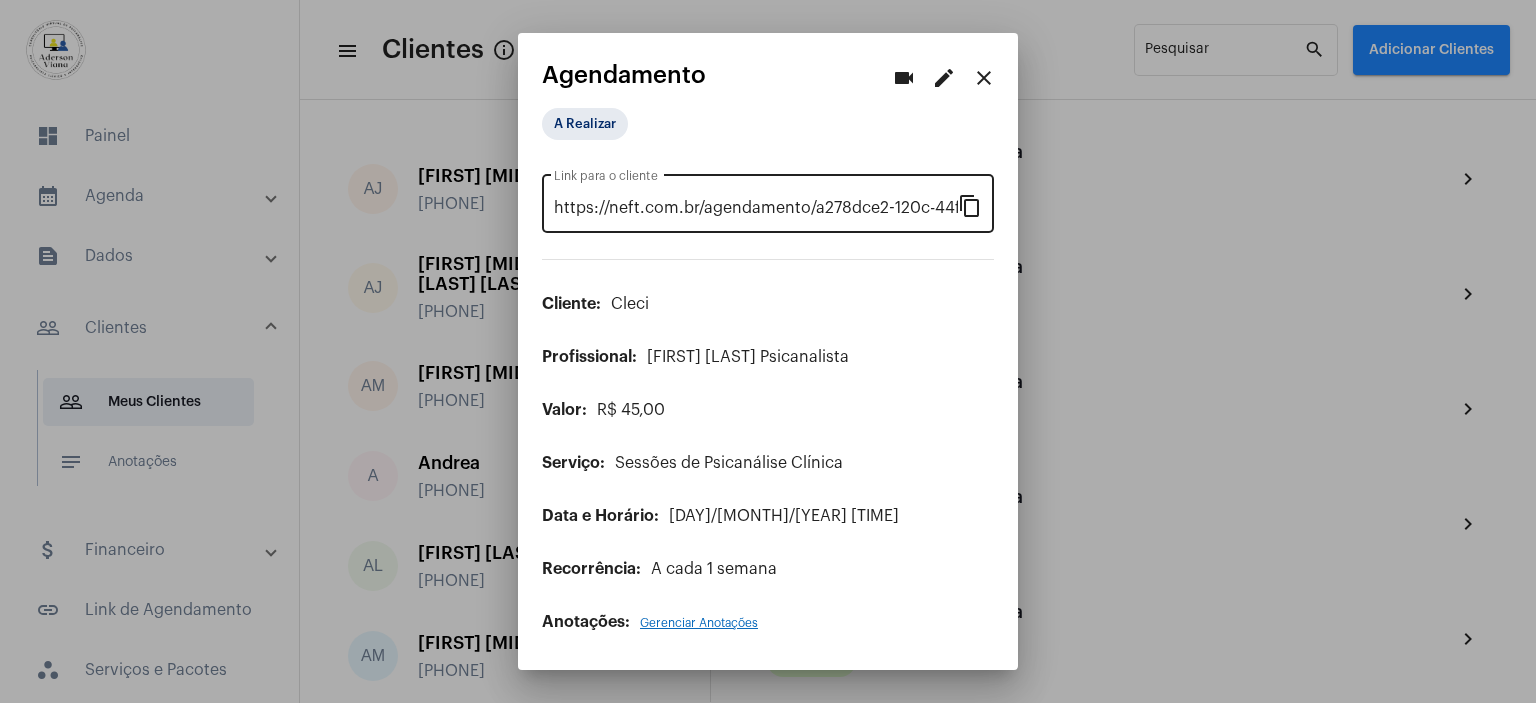 click on "content_copy" at bounding box center [970, 205] 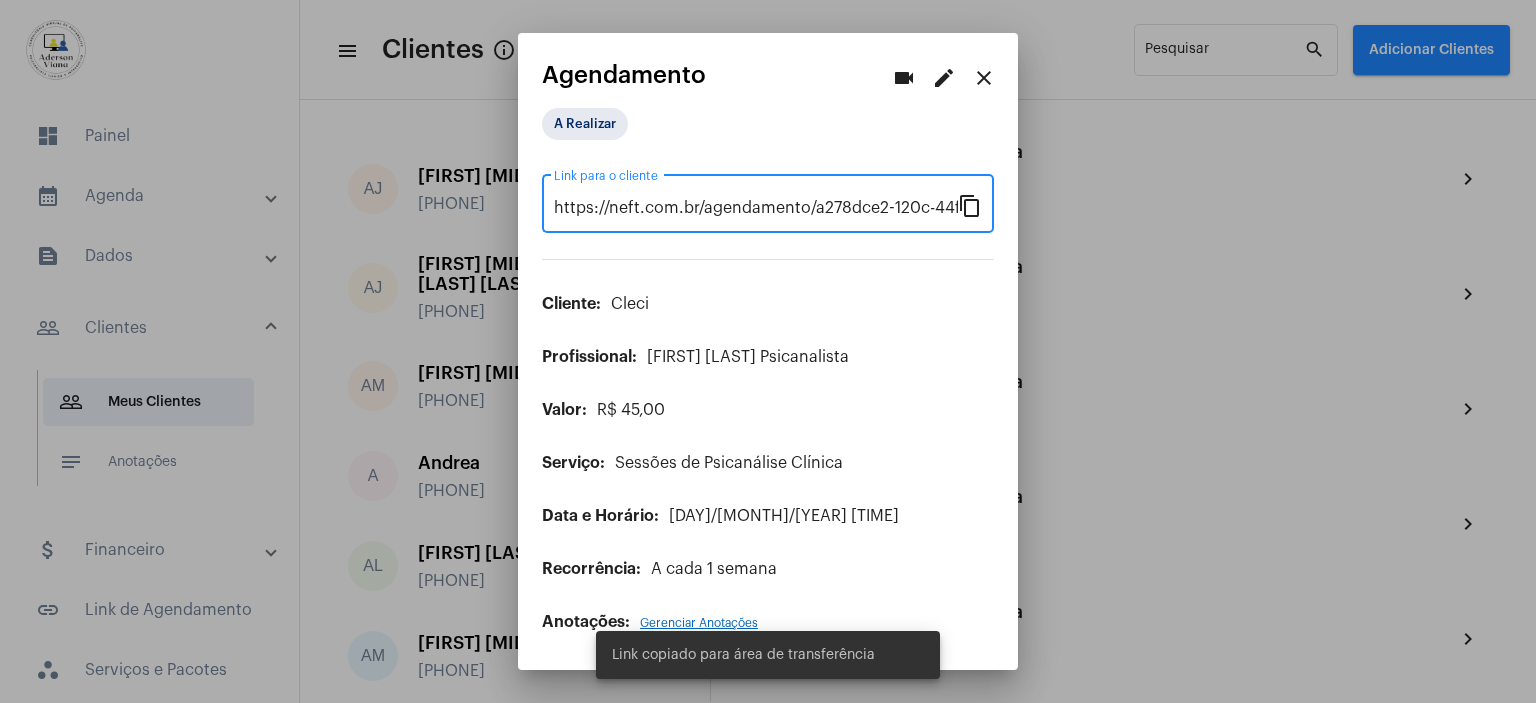 scroll, scrollTop: 0, scrollLeft: 156, axis: horizontal 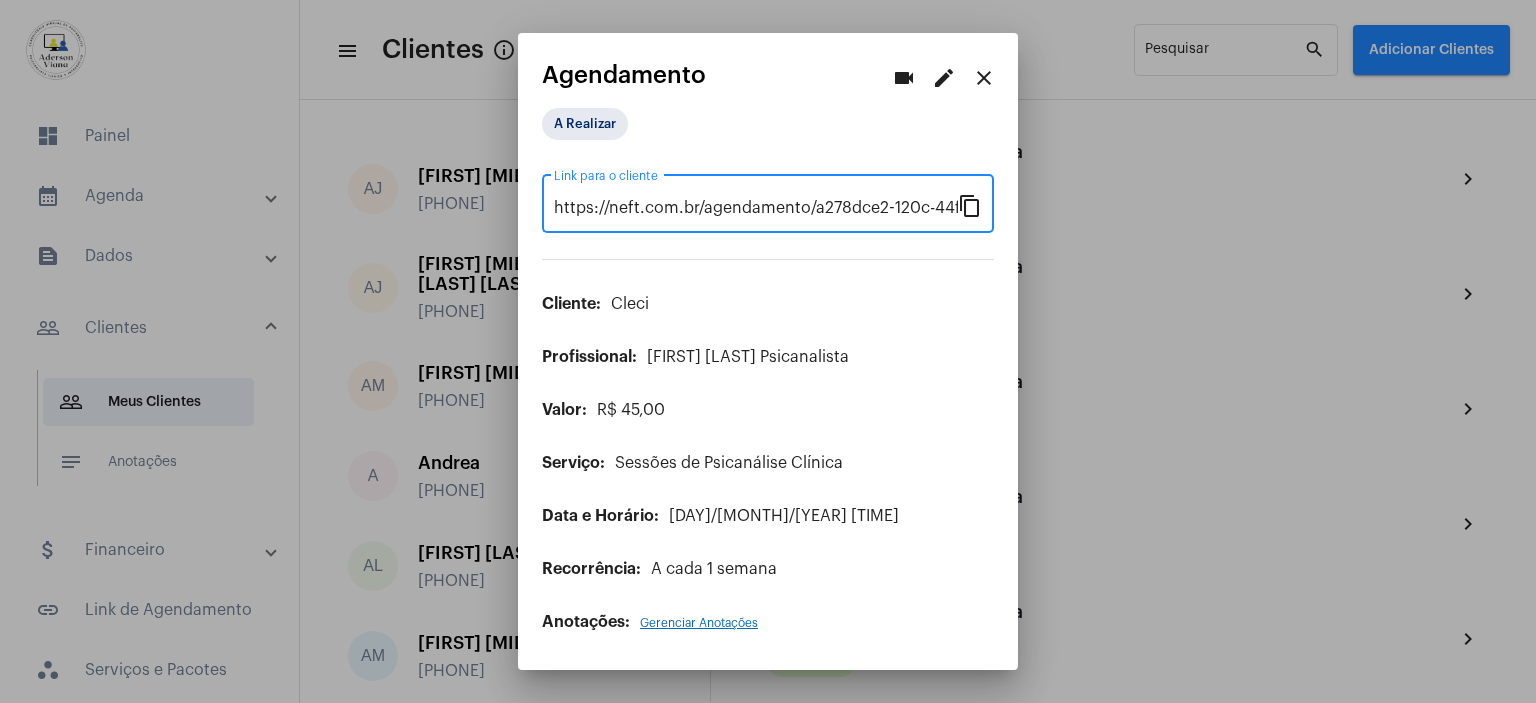 click on "close" at bounding box center (984, 78) 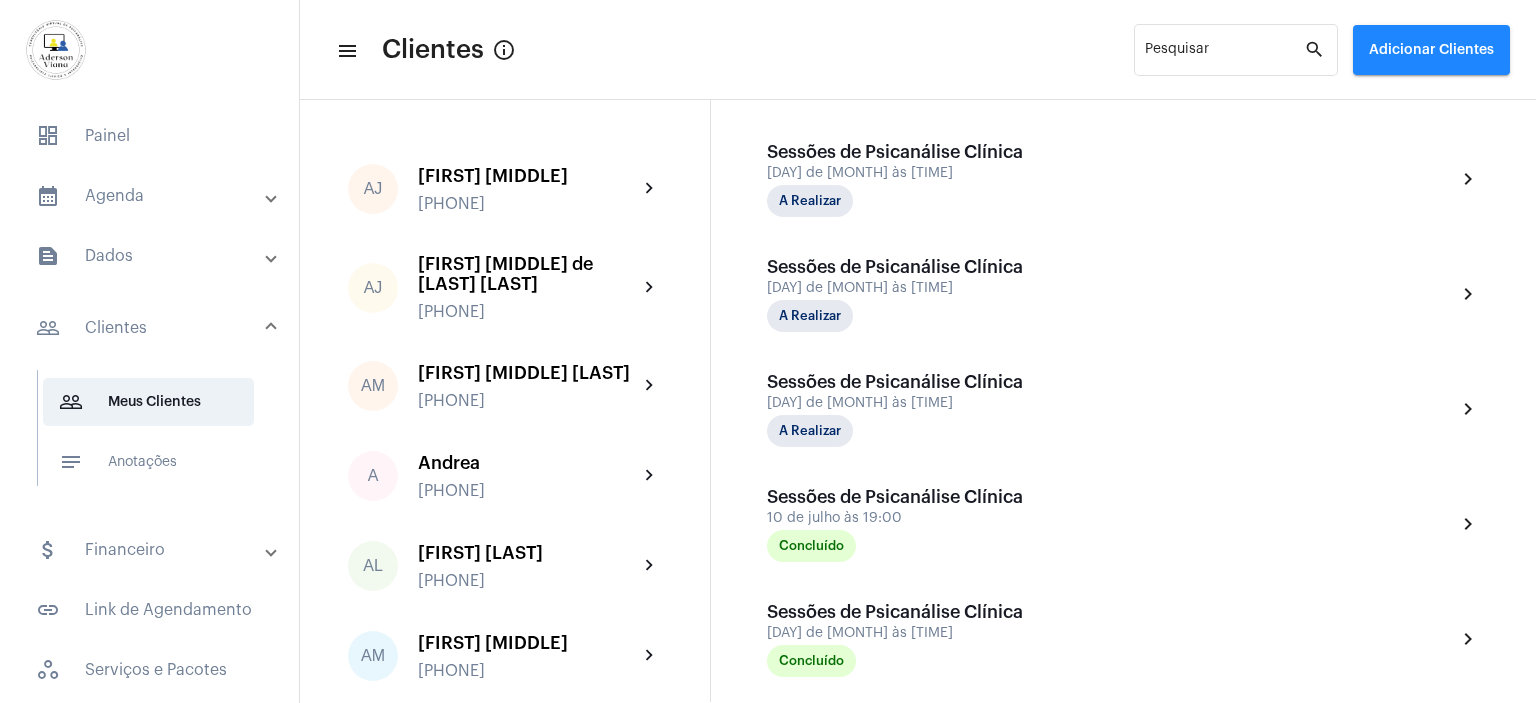click on "calendar_month_outlined  Agenda" at bounding box center (155, 196) 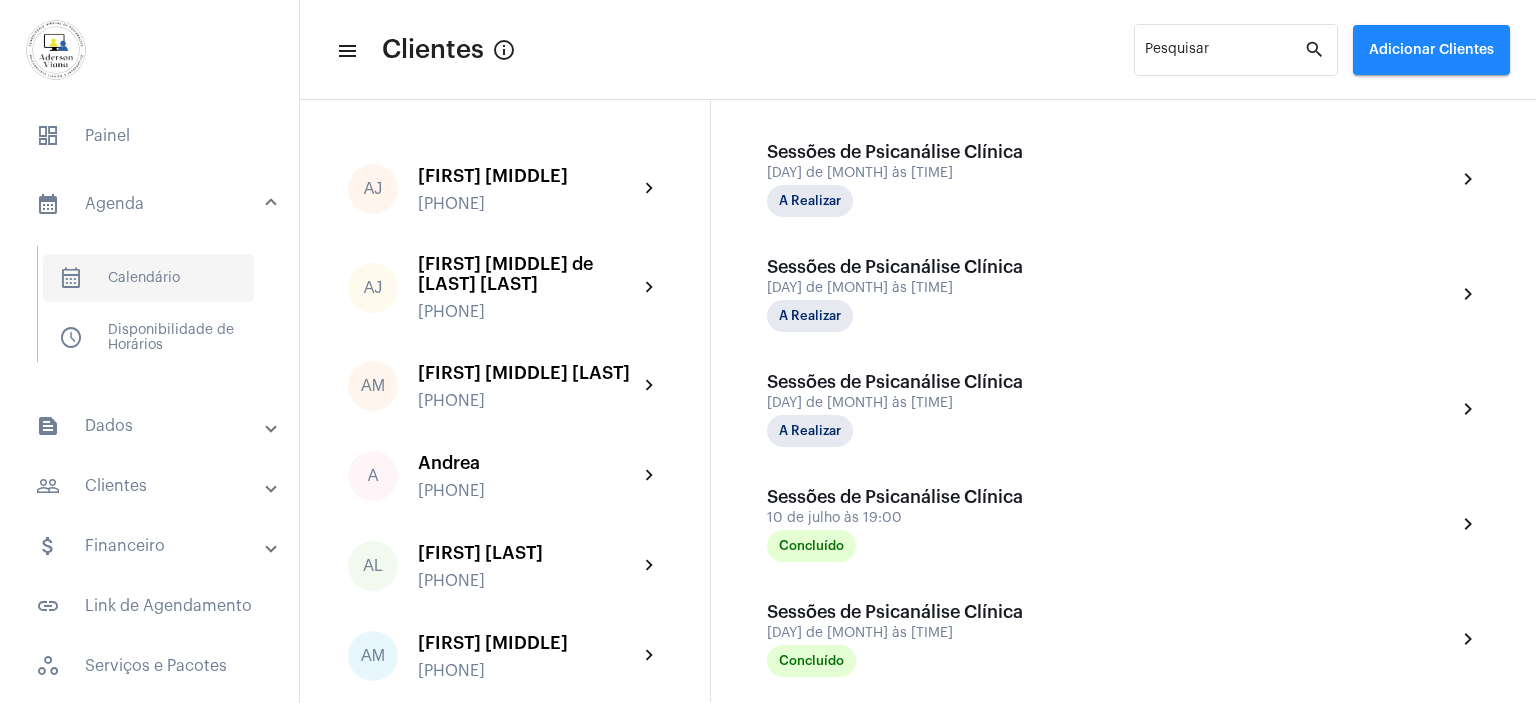 click on "calendar_month_outlined   Calendário" at bounding box center (148, 278) 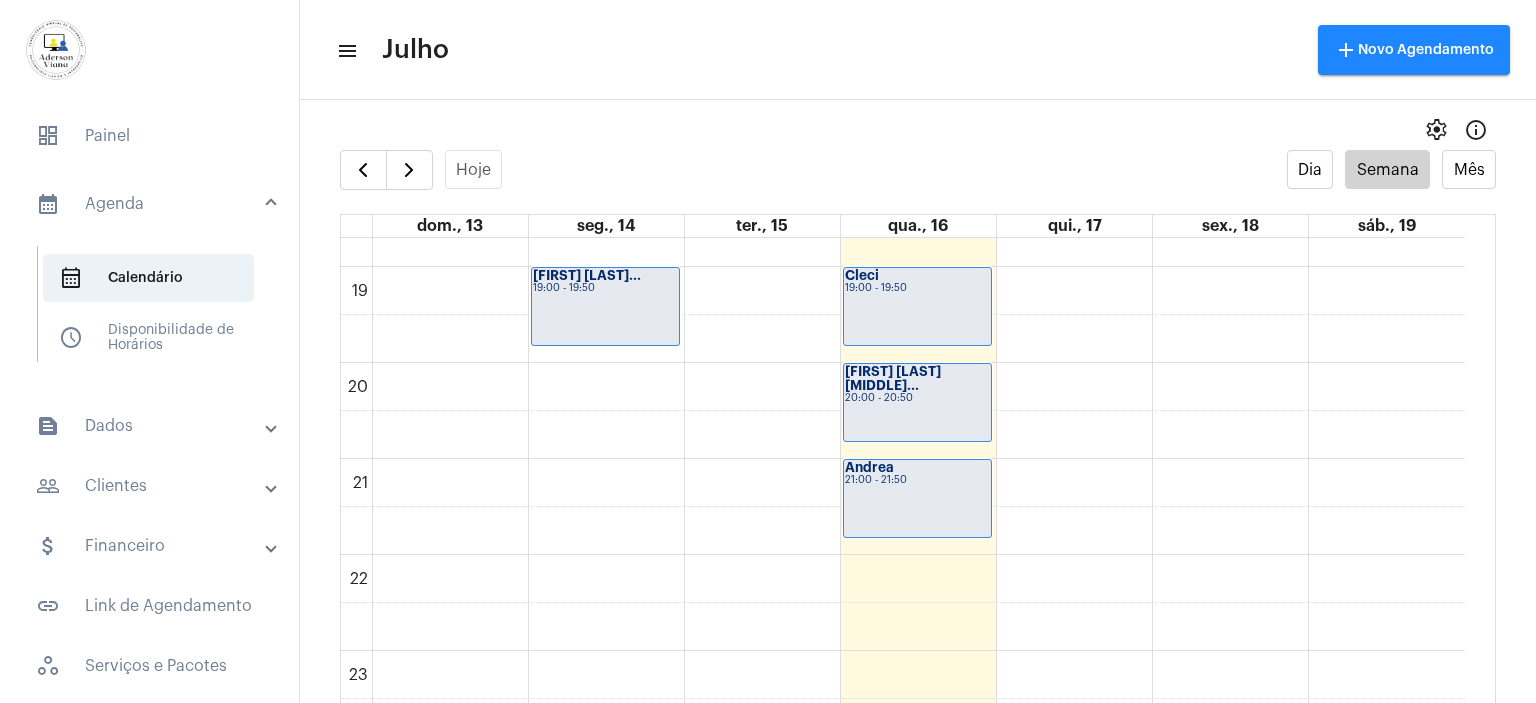 scroll, scrollTop: 1797, scrollLeft: 0, axis: vertical 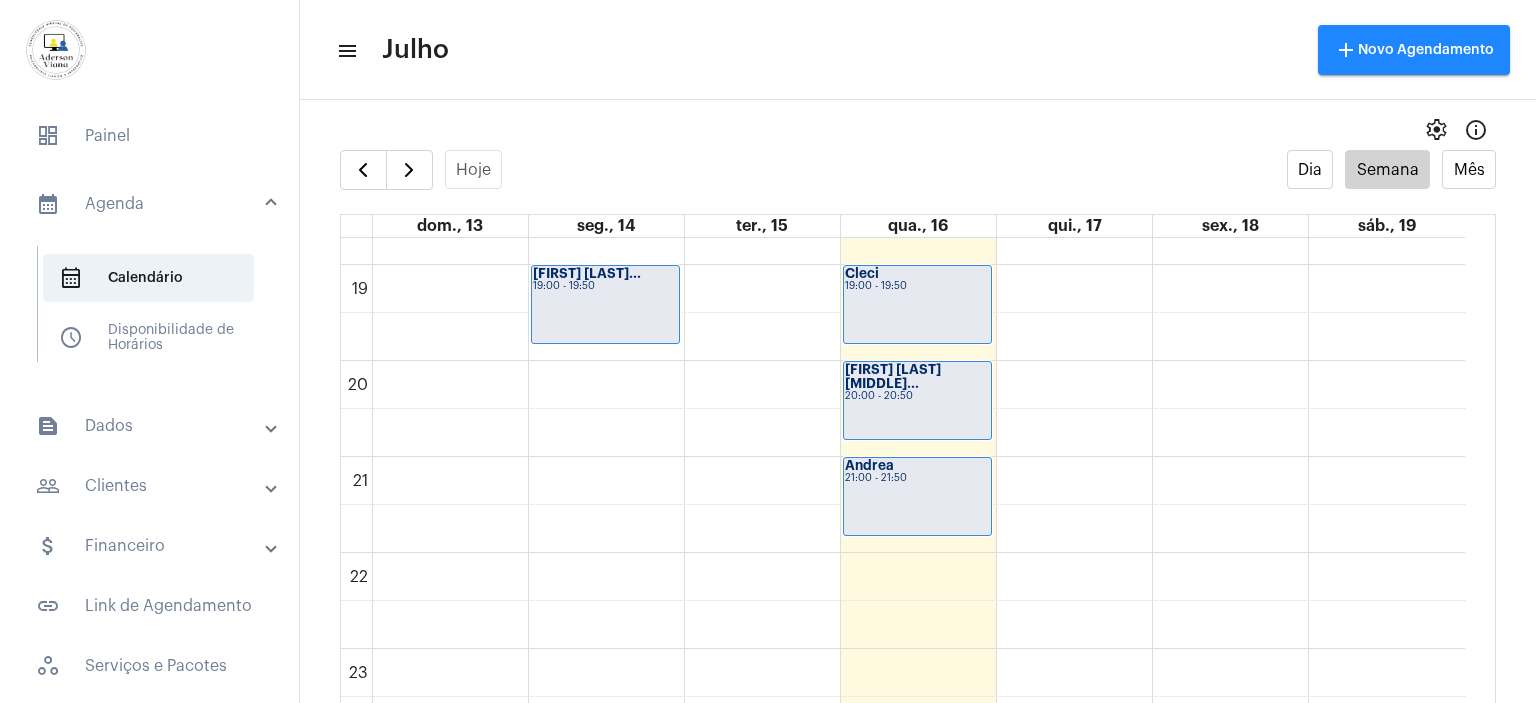 click on "[FIRST]
[TIME] - [TIME]" 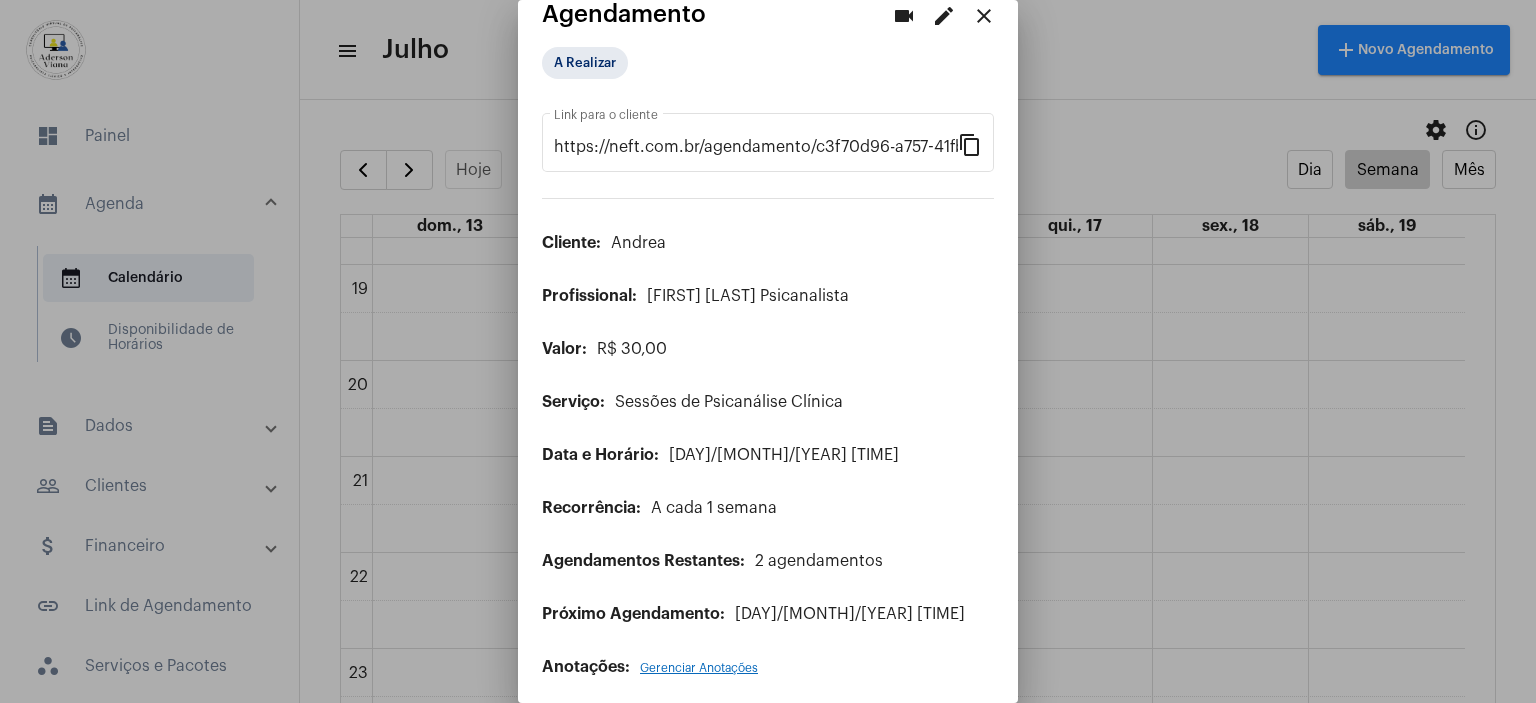 scroll, scrollTop: 36, scrollLeft: 0, axis: vertical 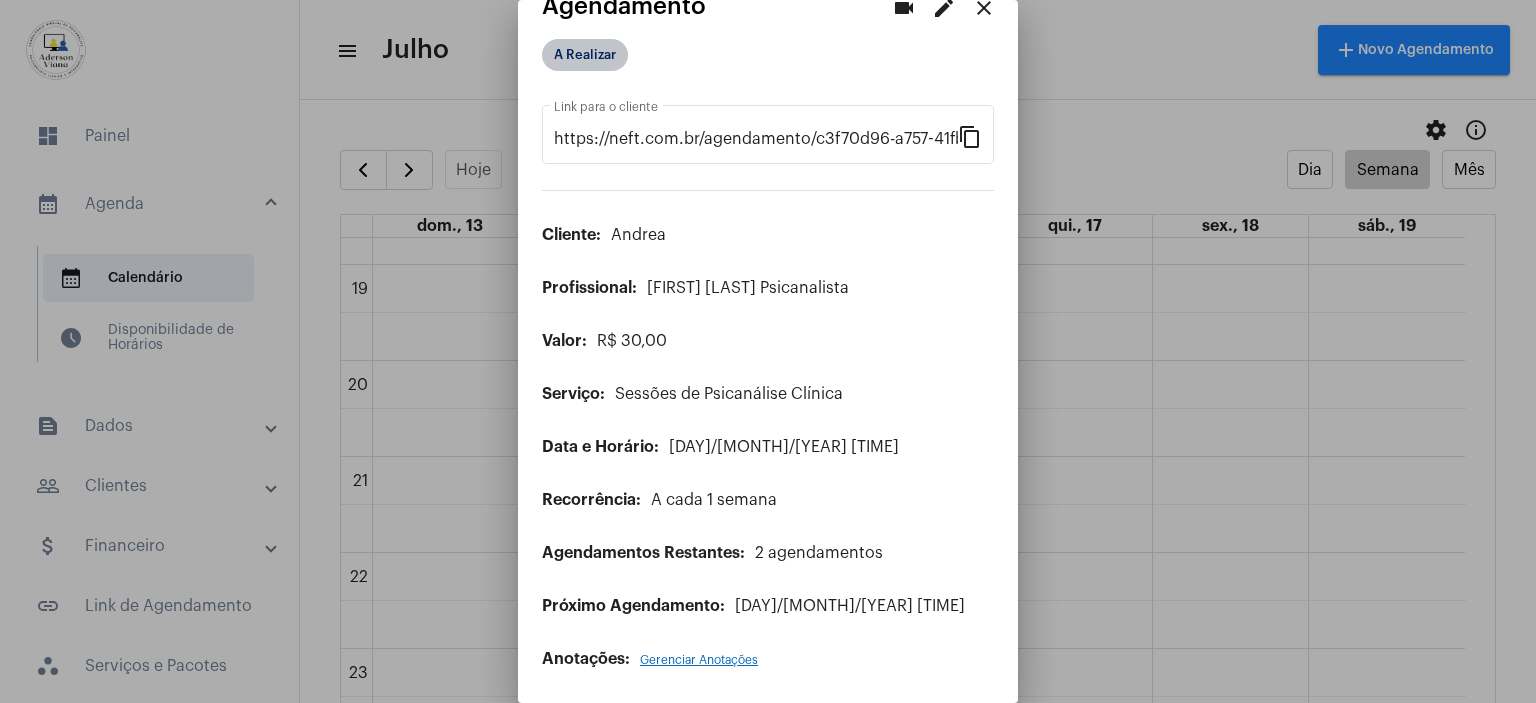 click on "A Realizar" at bounding box center [585, 55] 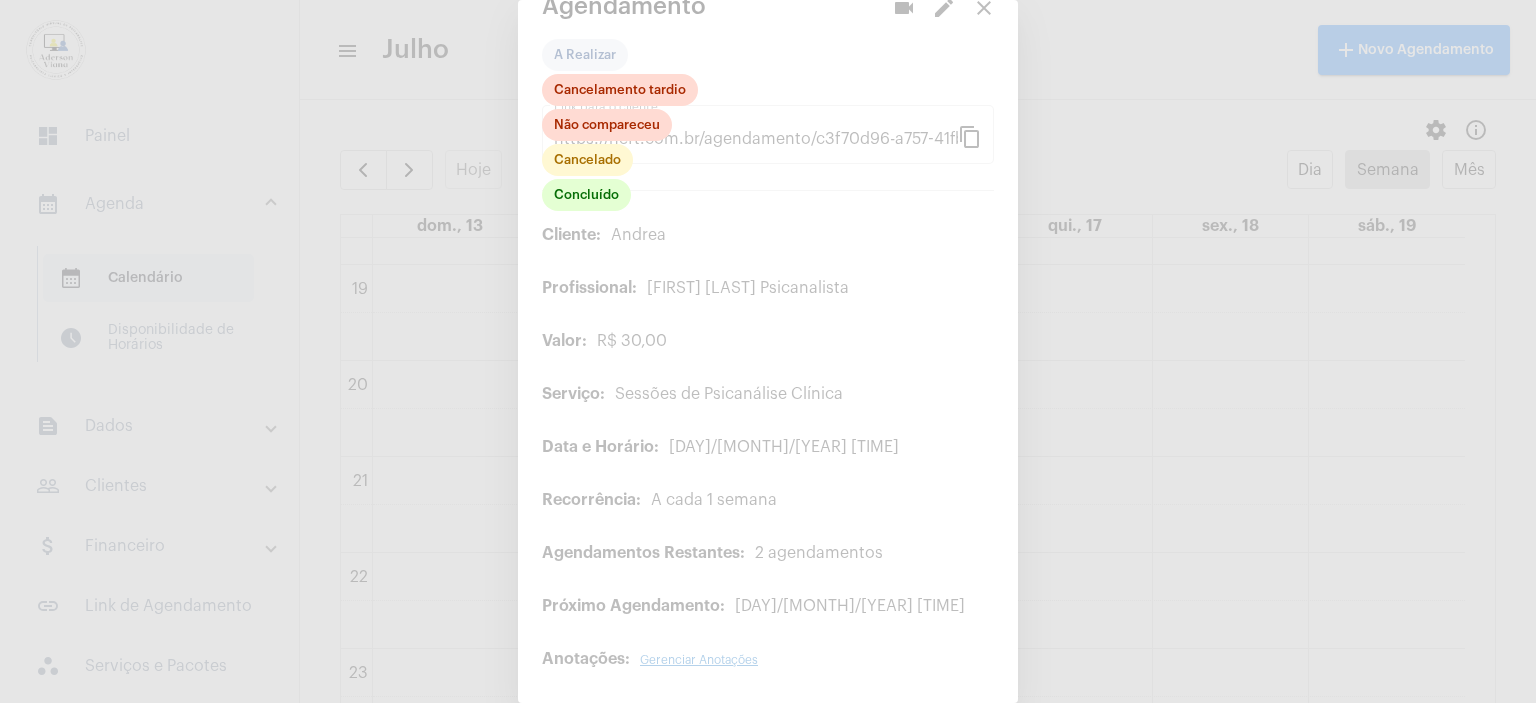 click at bounding box center (768, 351) 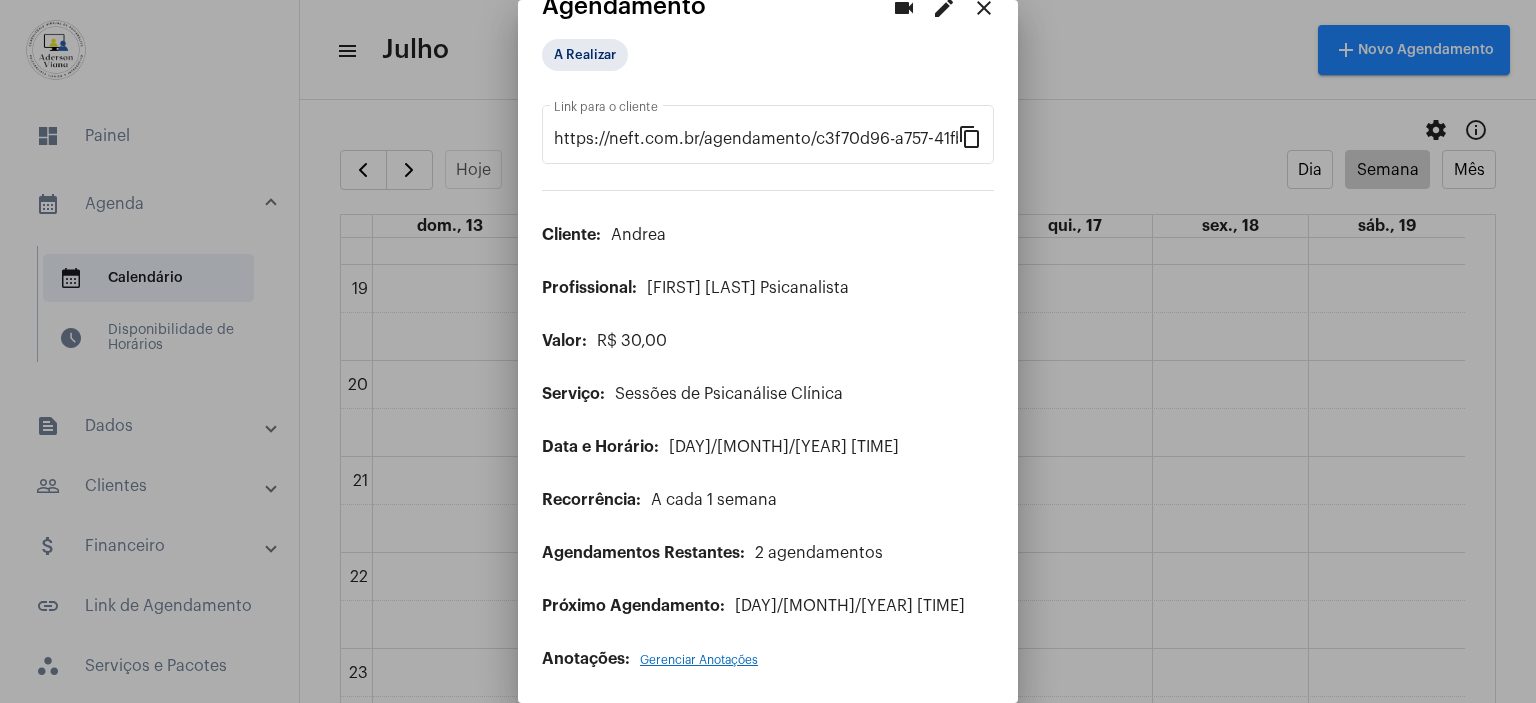 scroll, scrollTop: 0, scrollLeft: 0, axis: both 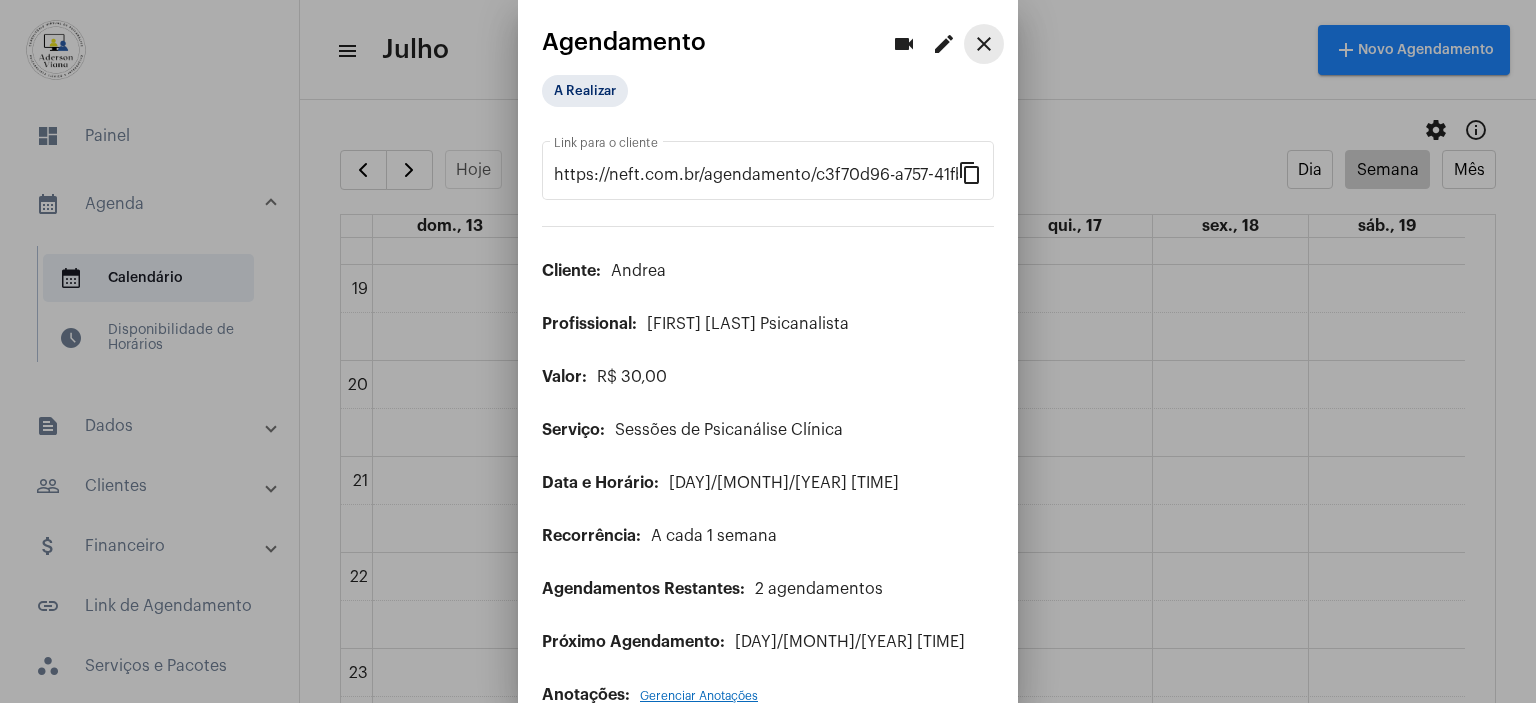 click on "close" at bounding box center (984, 44) 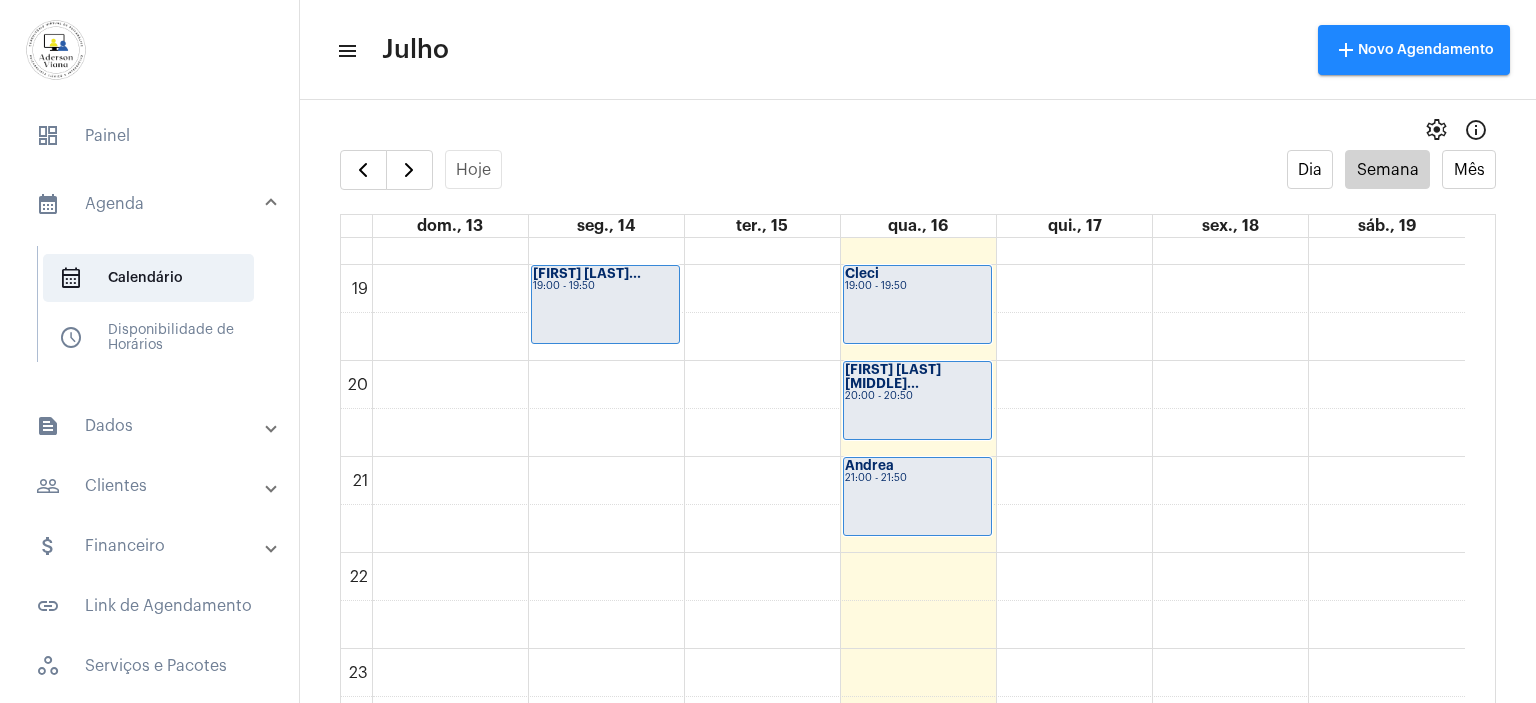 click on "[FIRST]
[TIME] - [TIME]" 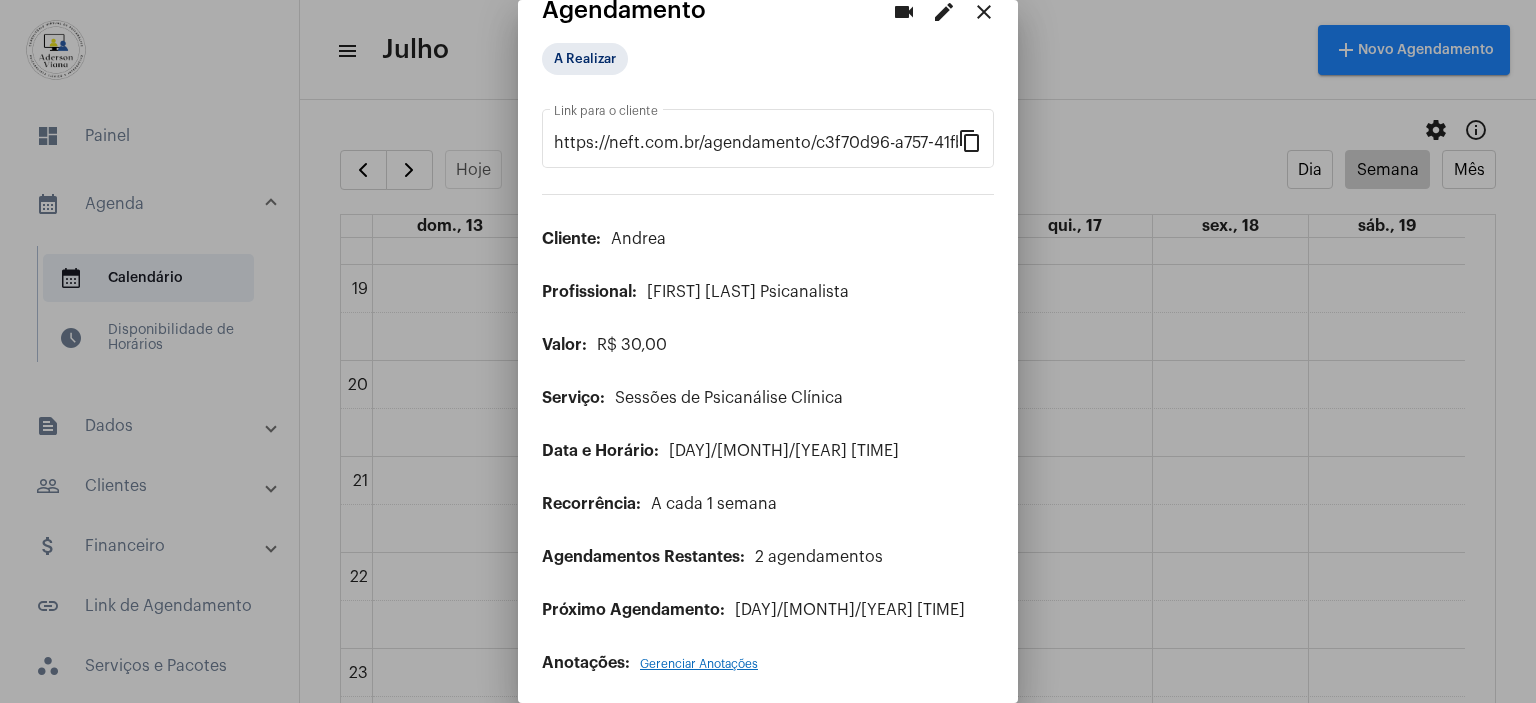 scroll, scrollTop: 36, scrollLeft: 0, axis: vertical 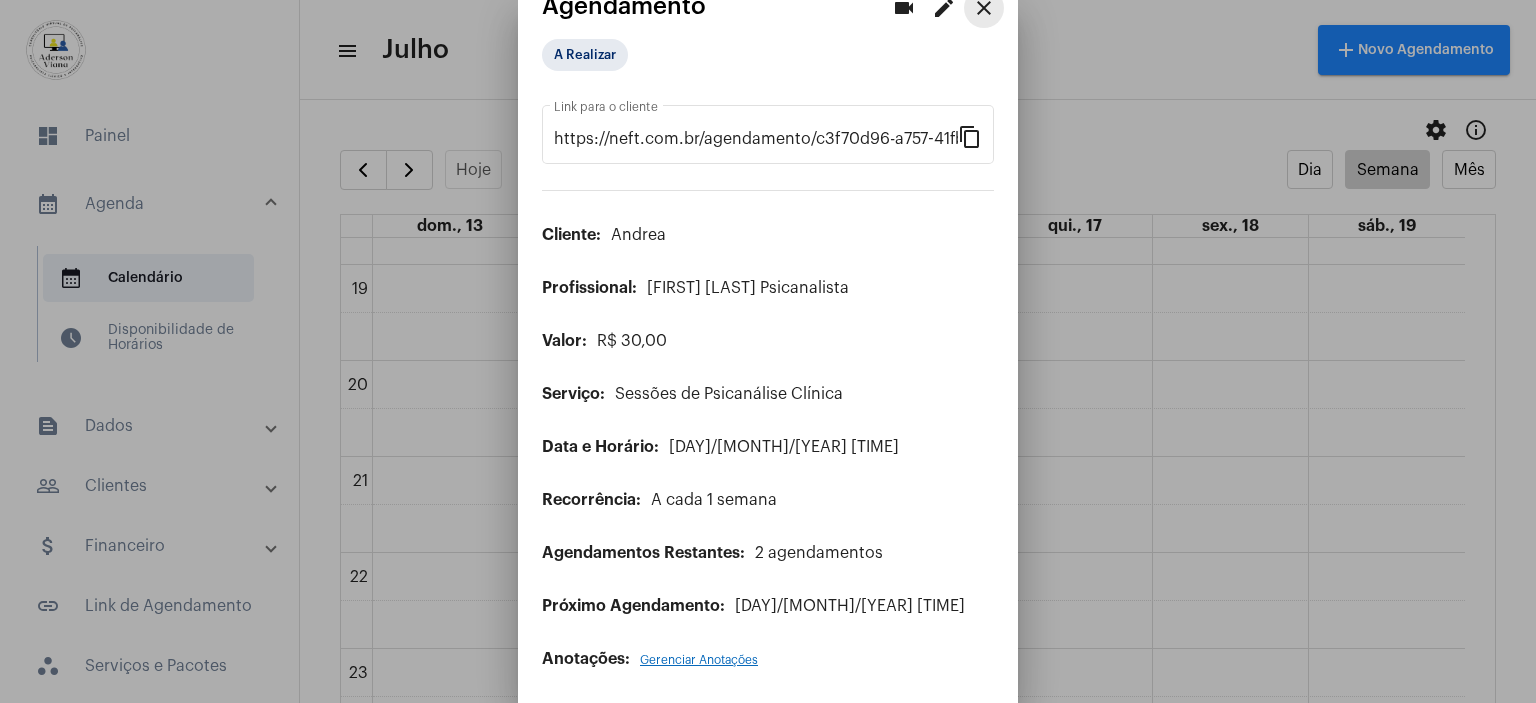click on "close" at bounding box center [984, 8] 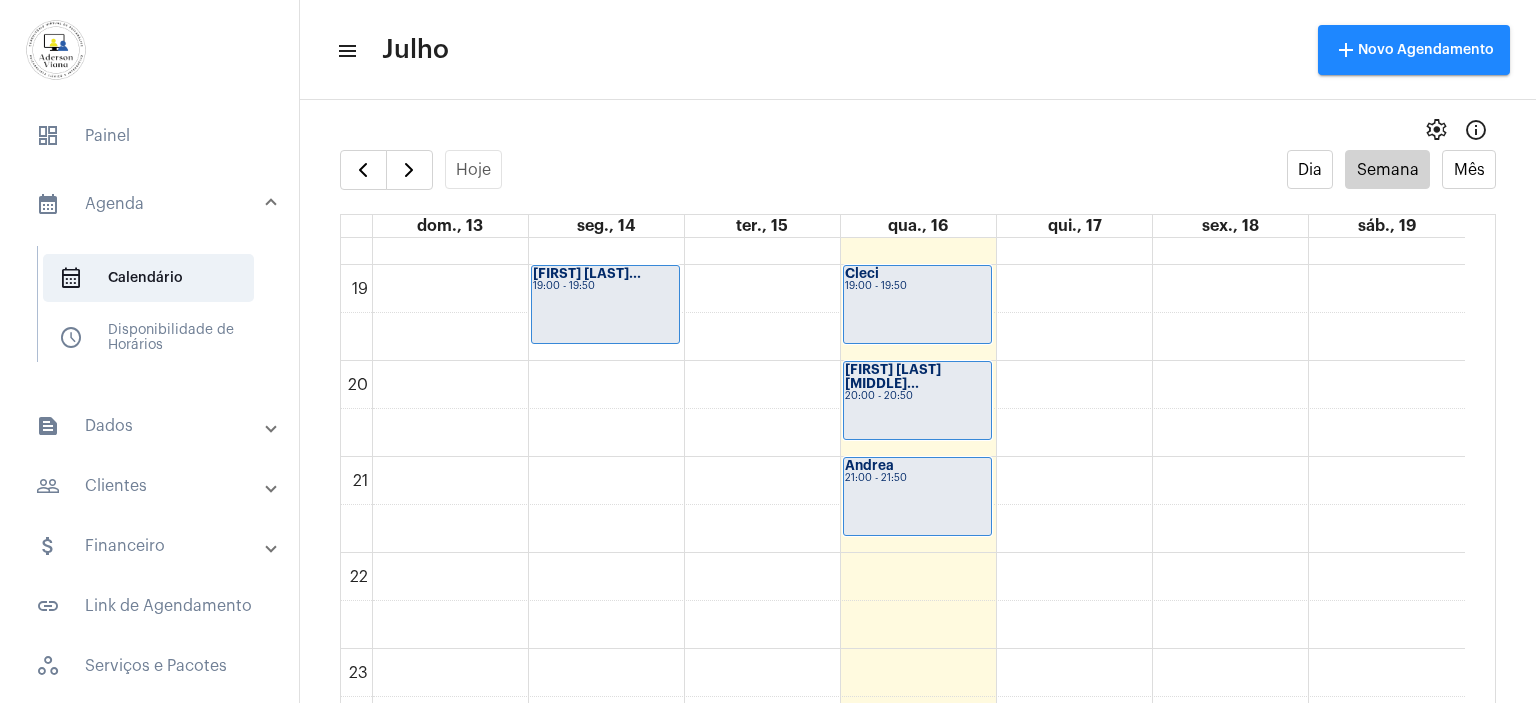 click on "people_outline  Clientes" at bounding box center [151, 486] 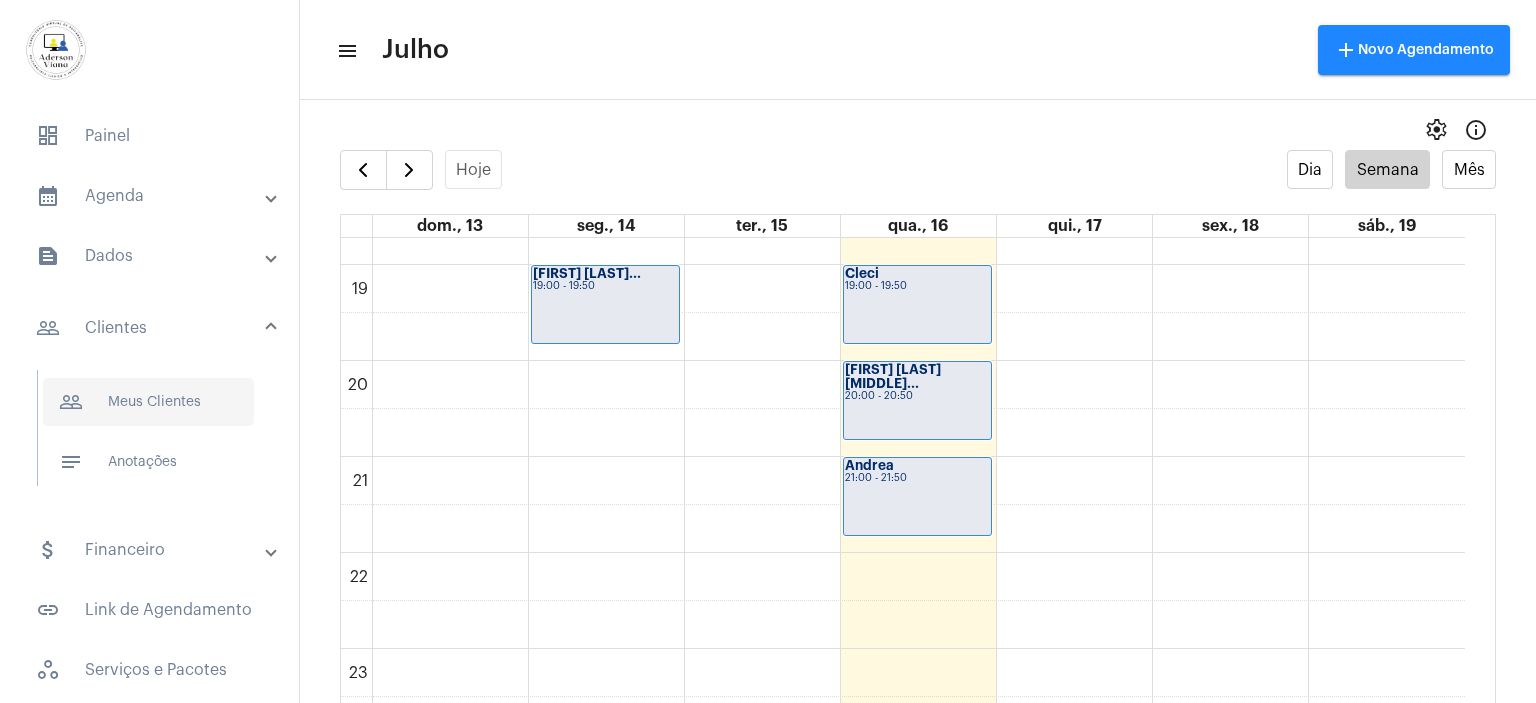 click on "people_outline  Meus Clientes" at bounding box center [148, 402] 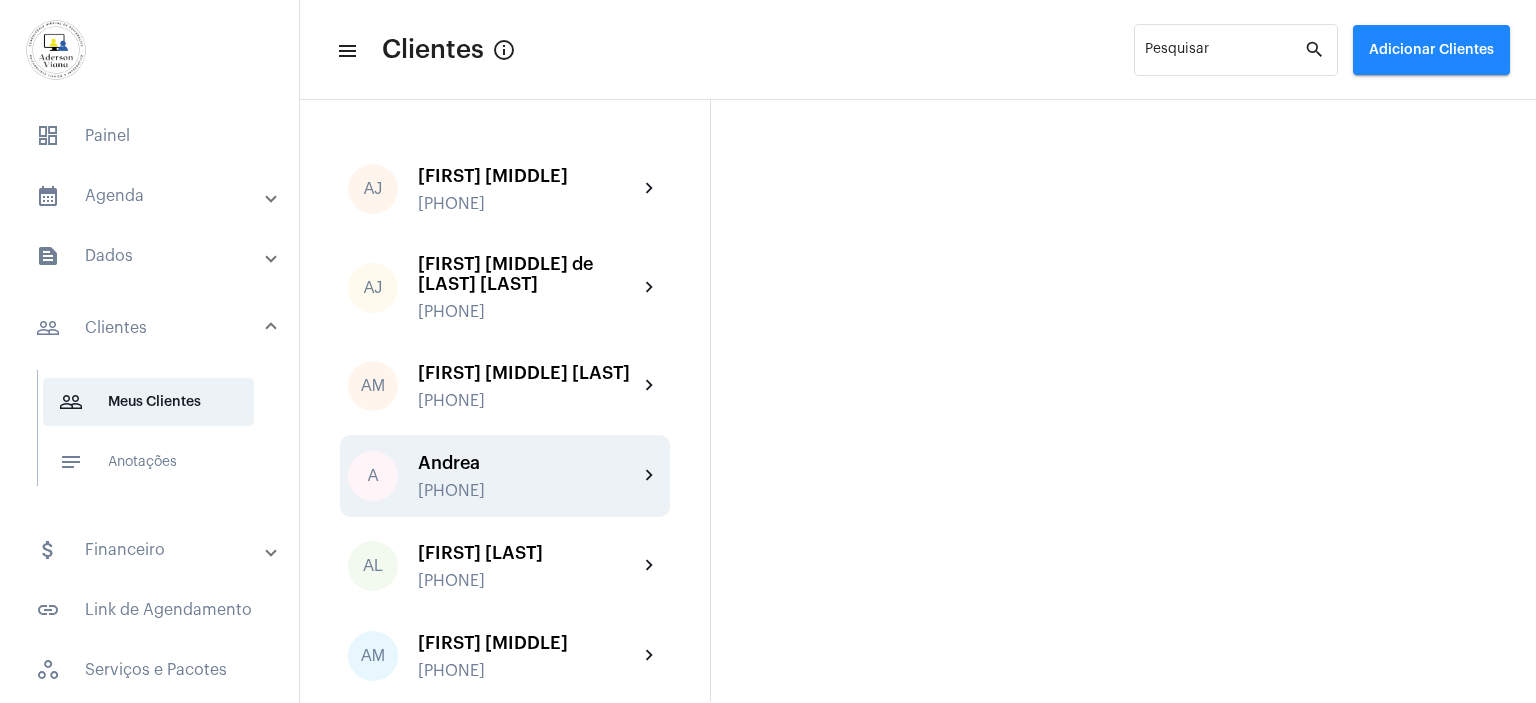 click on "[FIRST] [PHONE]" 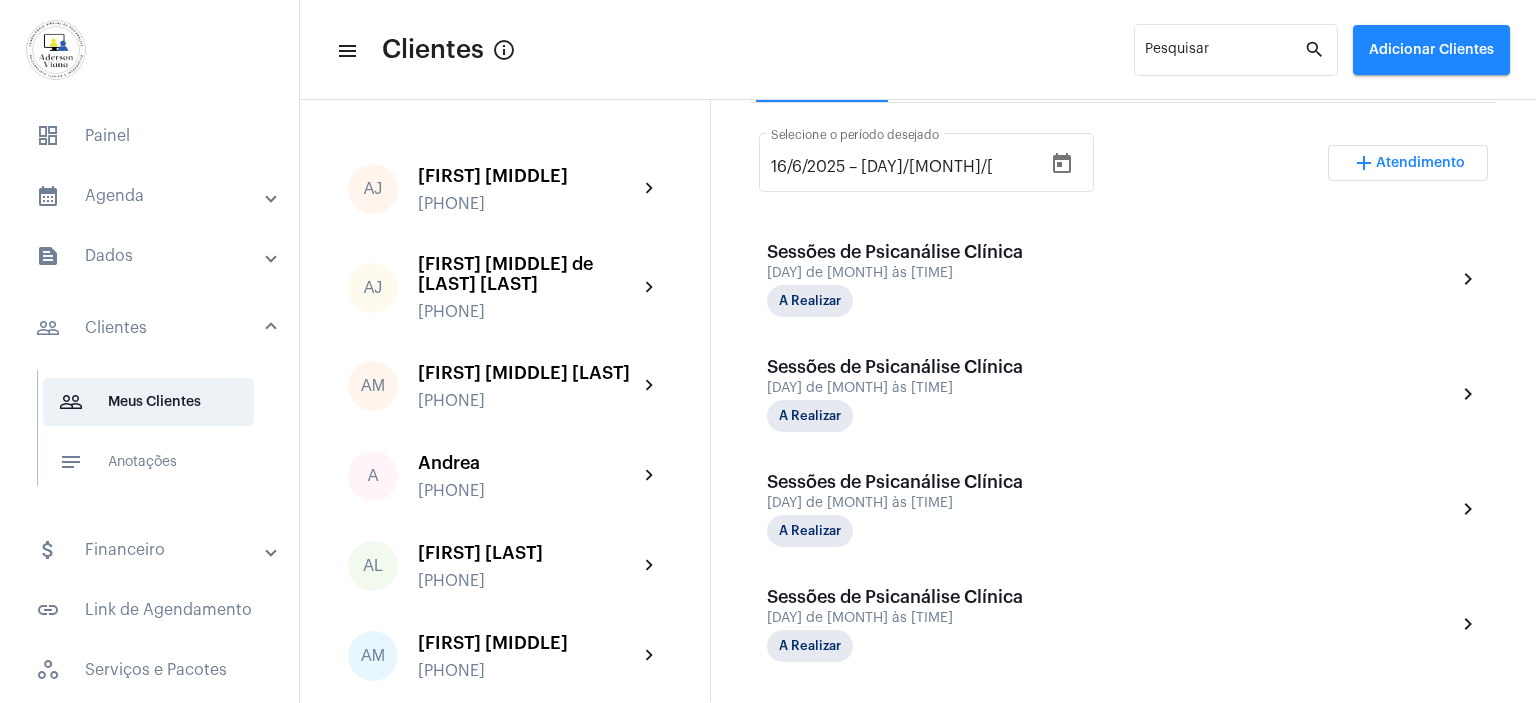 scroll, scrollTop: 600, scrollLeft: 0, axis: vertical 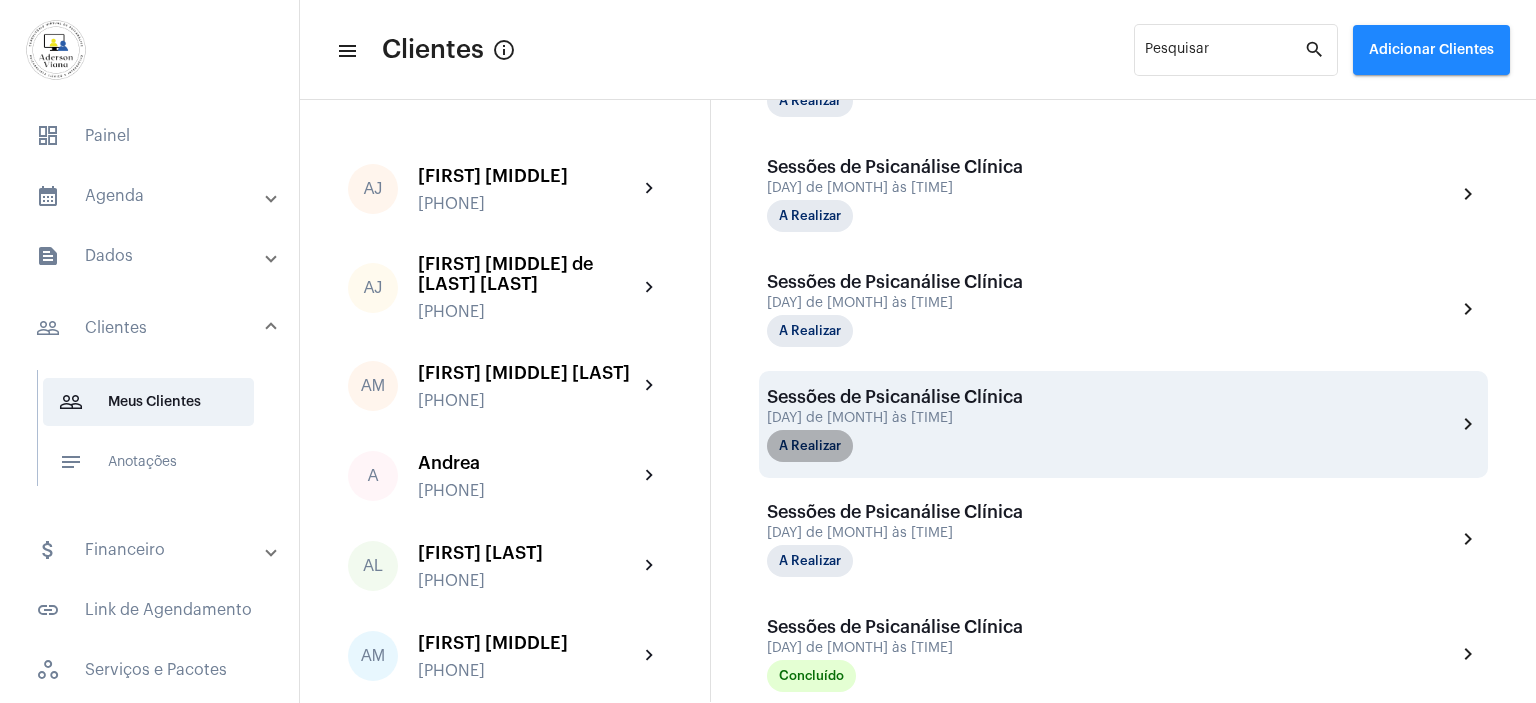 click on "A Realizar" at bounding box center (810, 446) 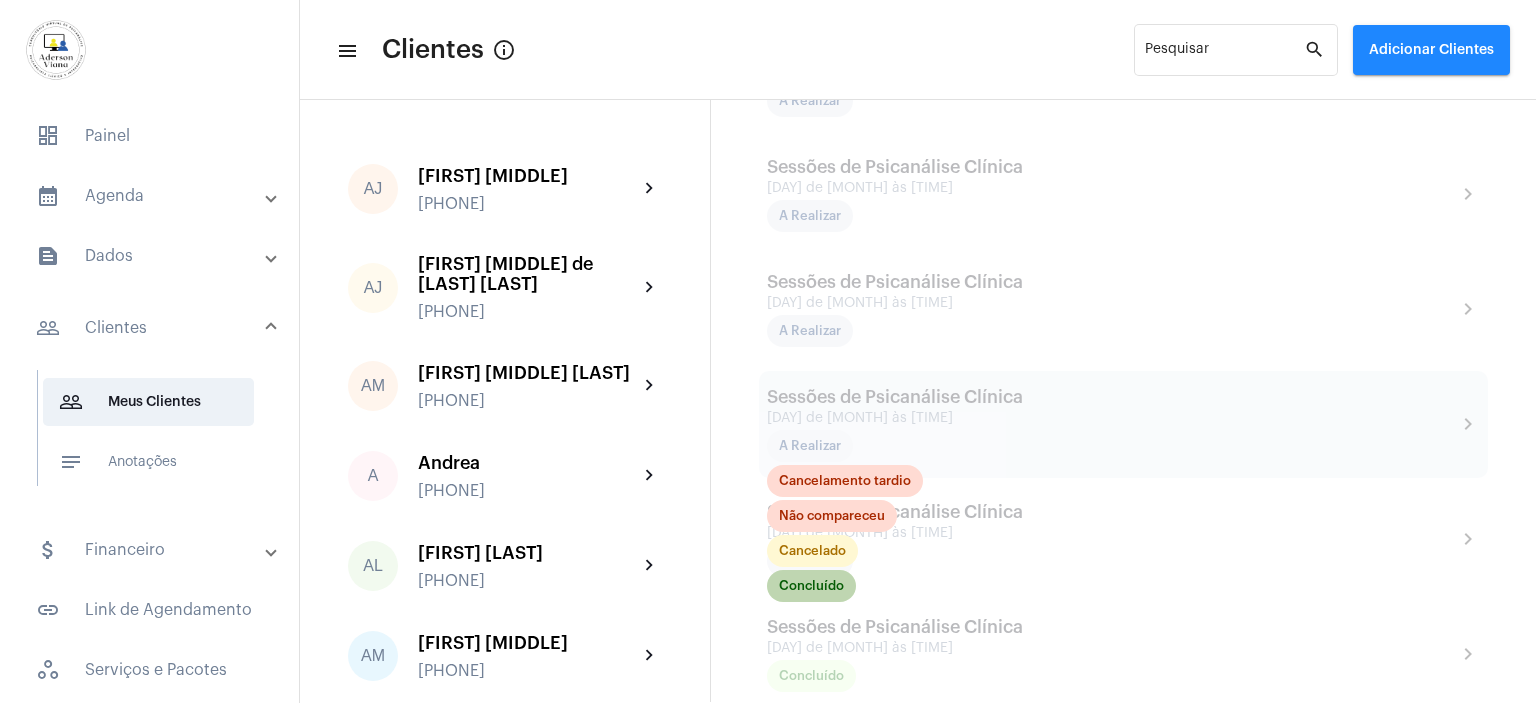 click on "Concluído" 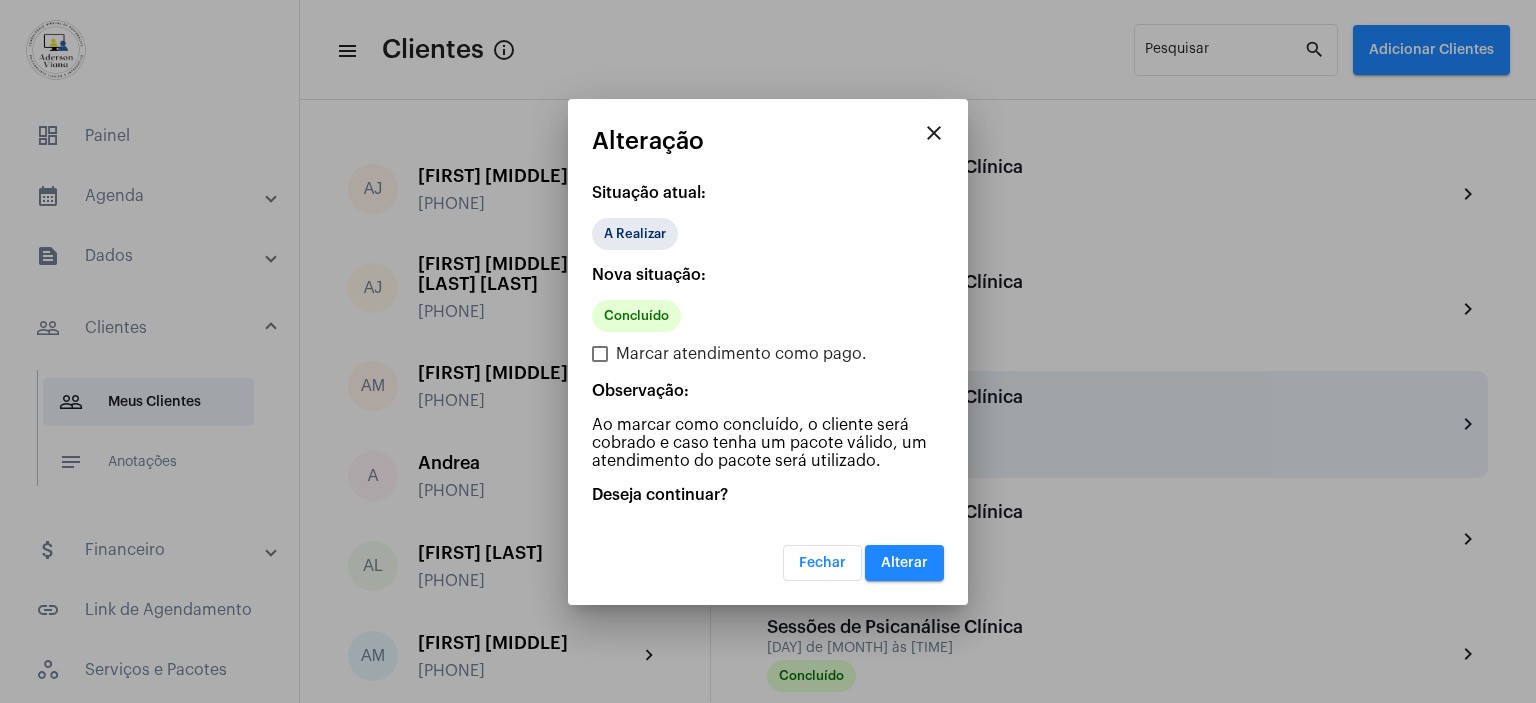 click on "Alterar" at bounding box center [904, 563] 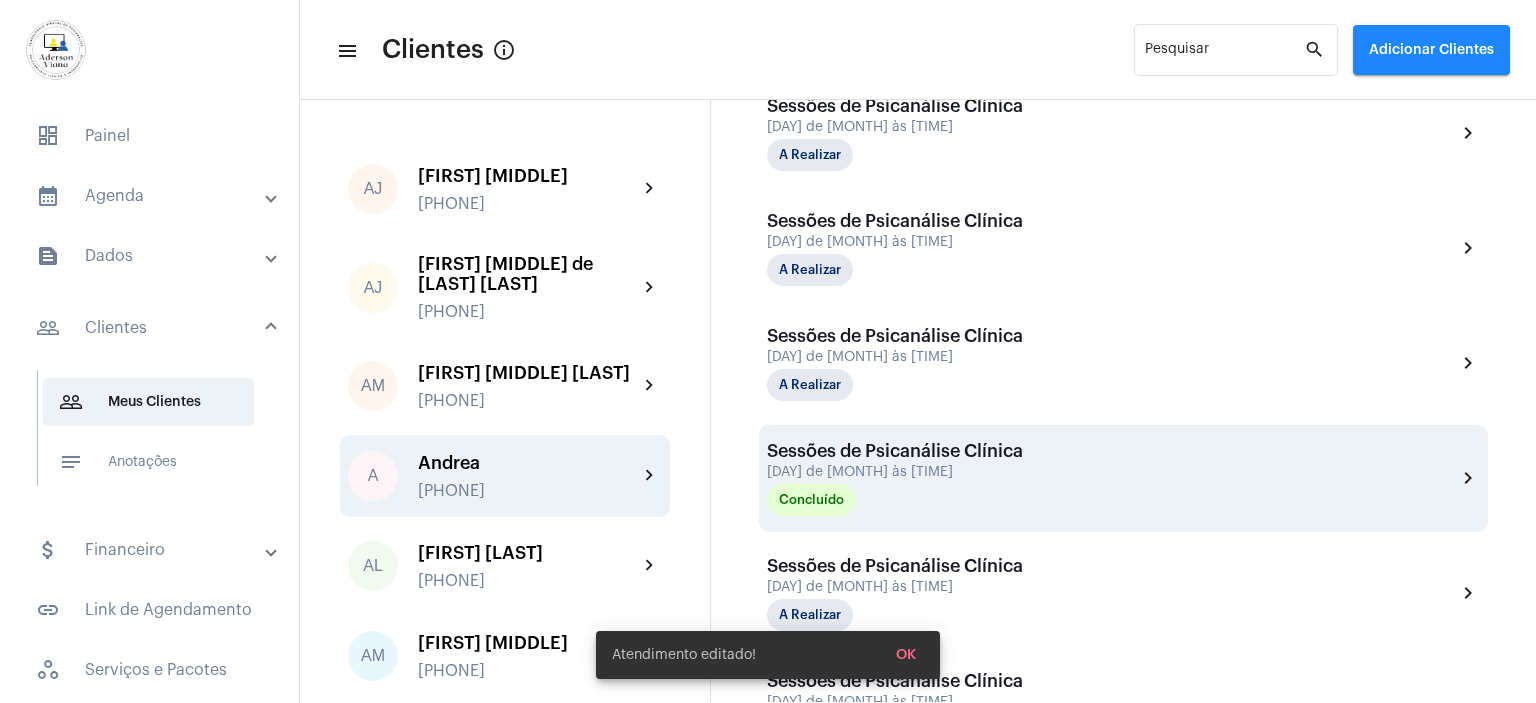 scroll, scrollTop: 500, scrollLeft: 0, axis: vertical 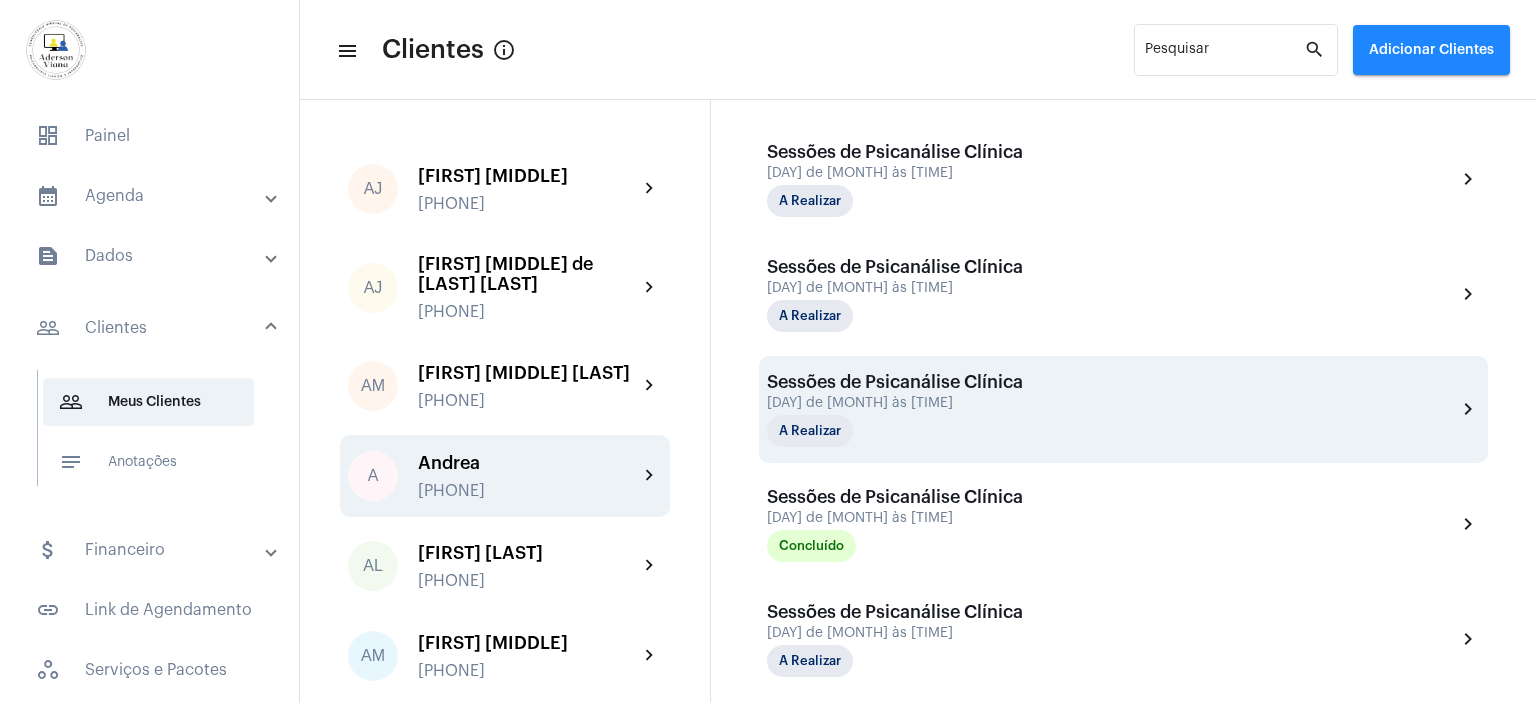 click on "Sessões de Psicanálise Clínica [DAY] de [MONTH] às [TIME] A Realizar" at bounding box center [895, 409] 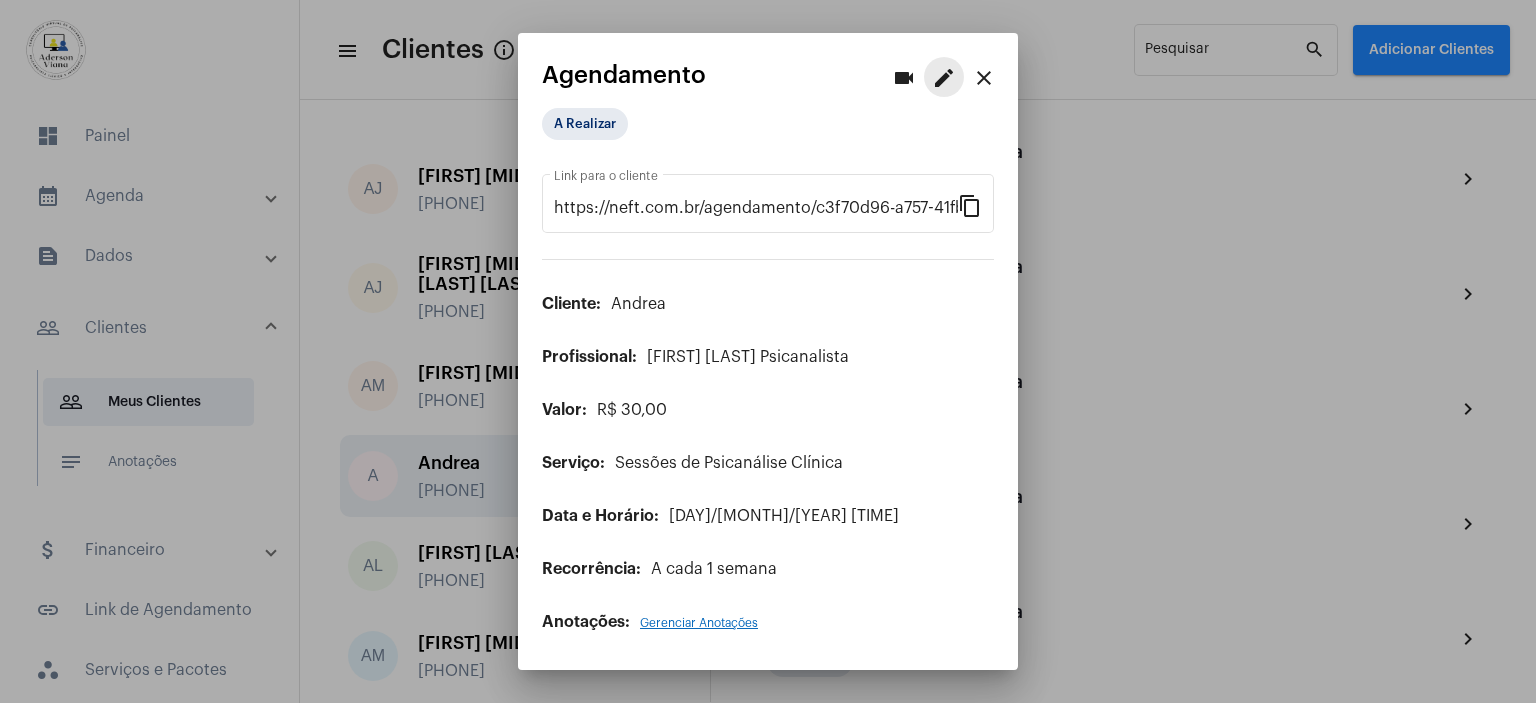 click on "edit" at bounding box center (944, 78) 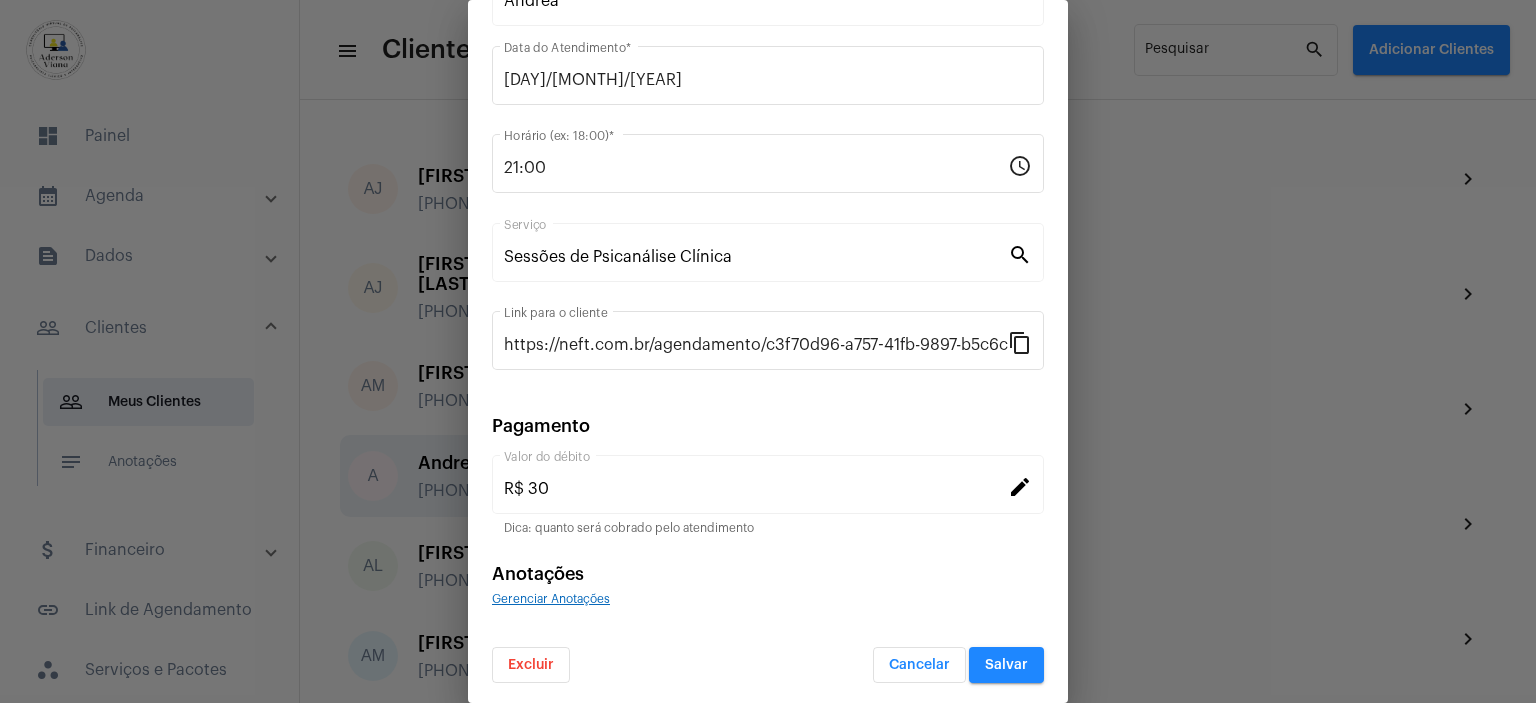 scroll, scrollTop: 155, scrollLeft: 0, axis: vertical 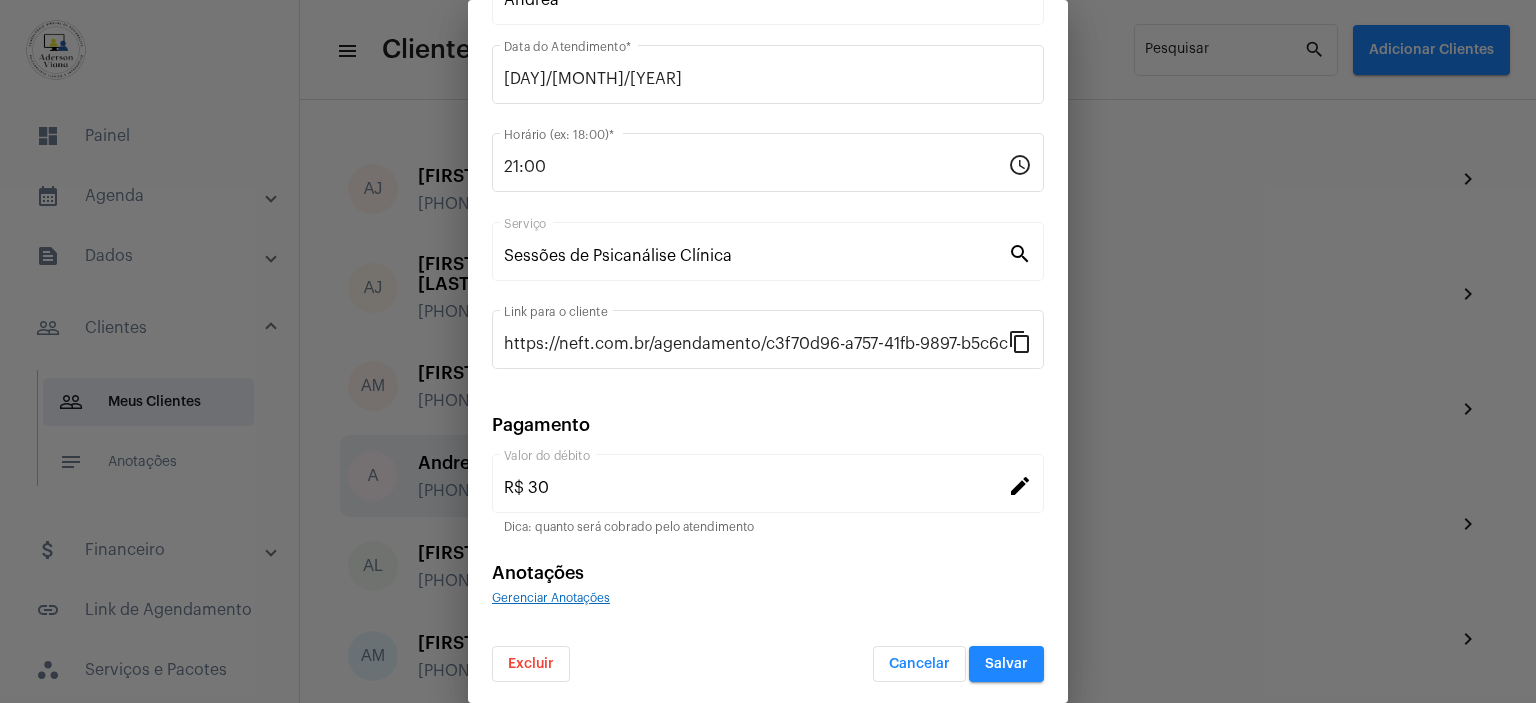 click on "Excluir" at bounding box center [531, 664] 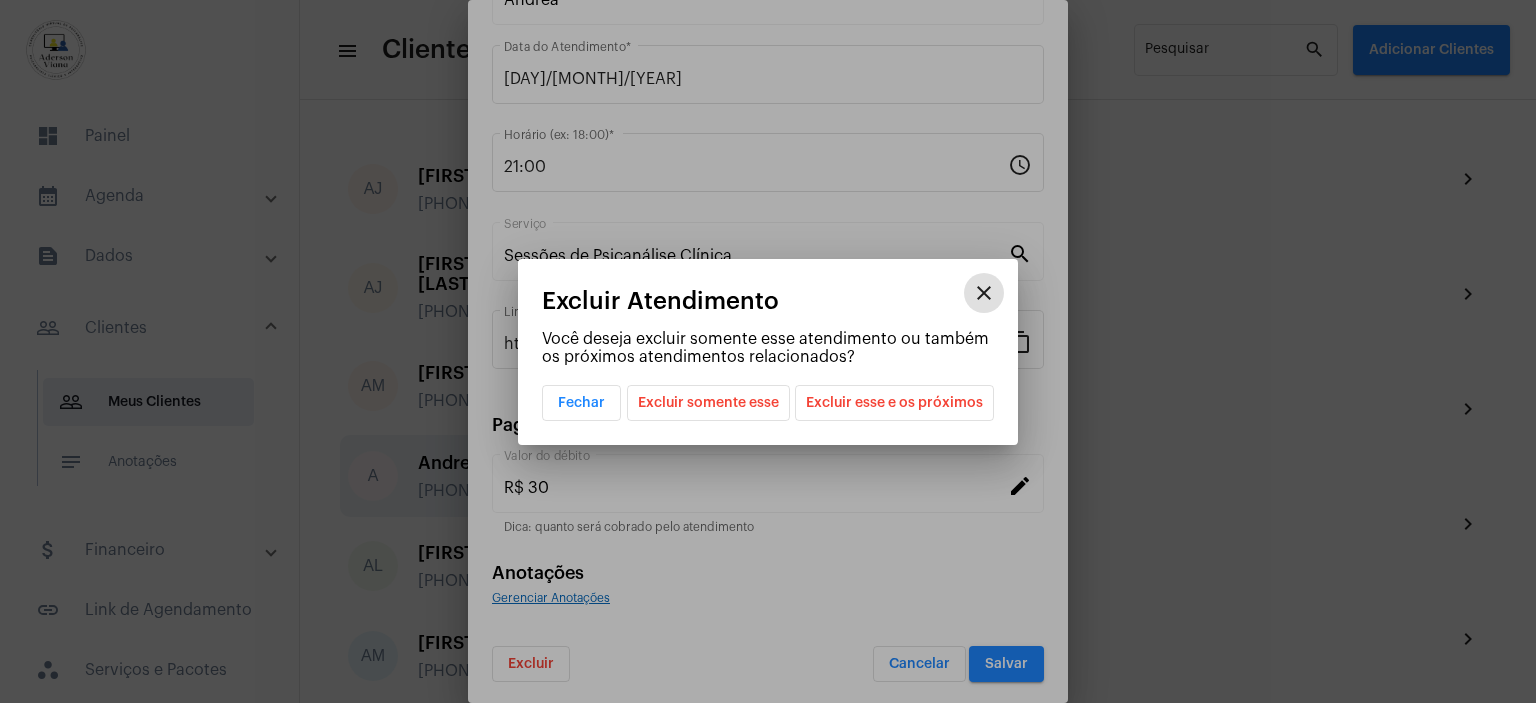 click on "Excluir somente esse" at bounding box center [708, 403] 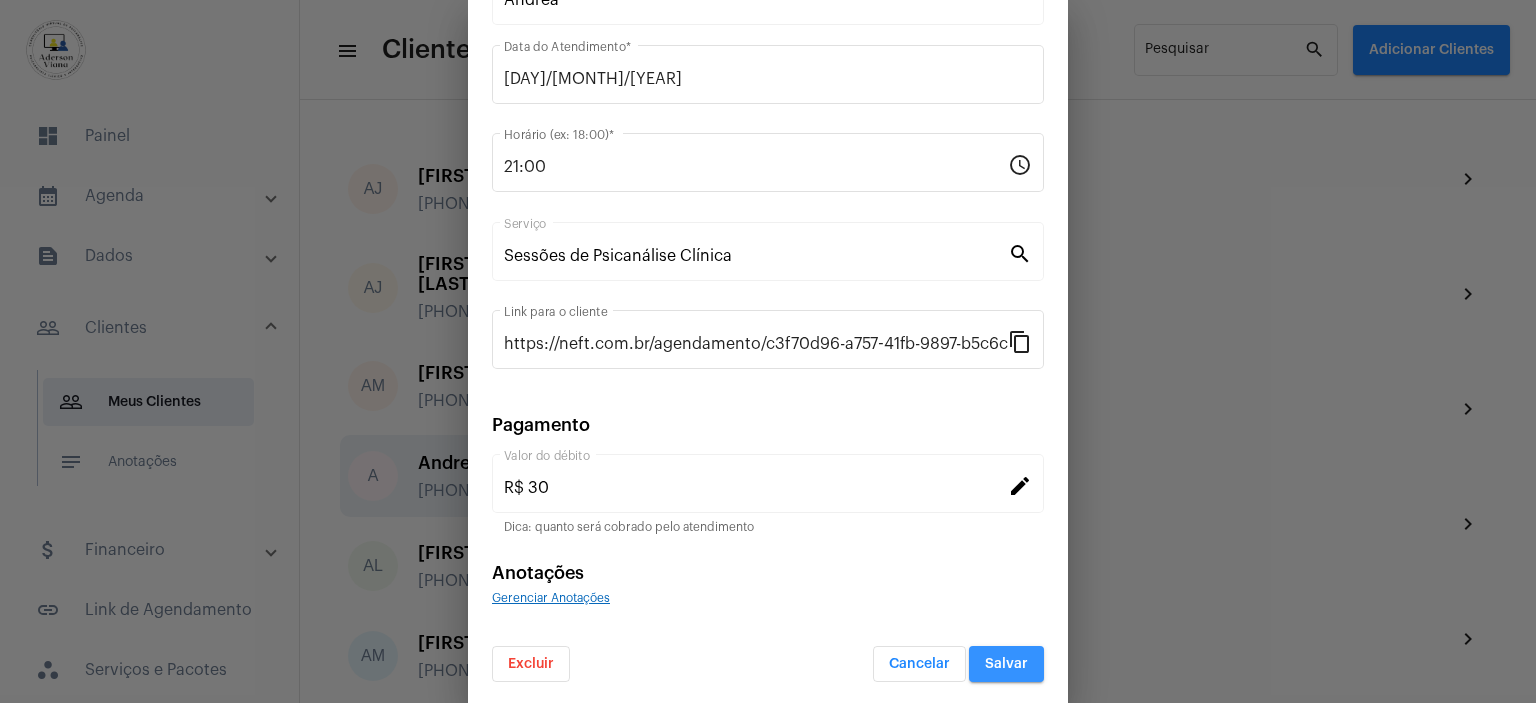 click on "Salvar" at bounding box center (1006, 664) 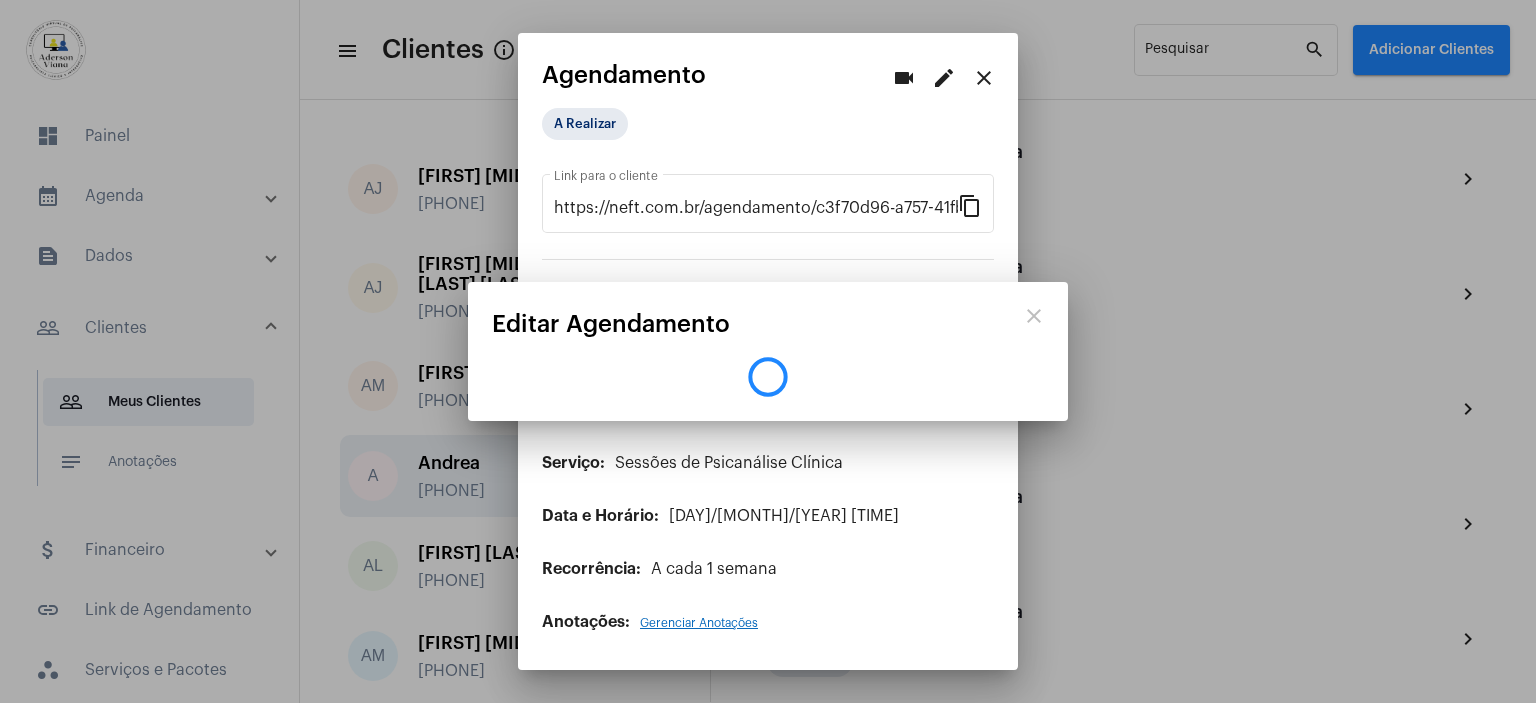 scroll, scrollTop: 0, scrollLeft: 0, axis: both 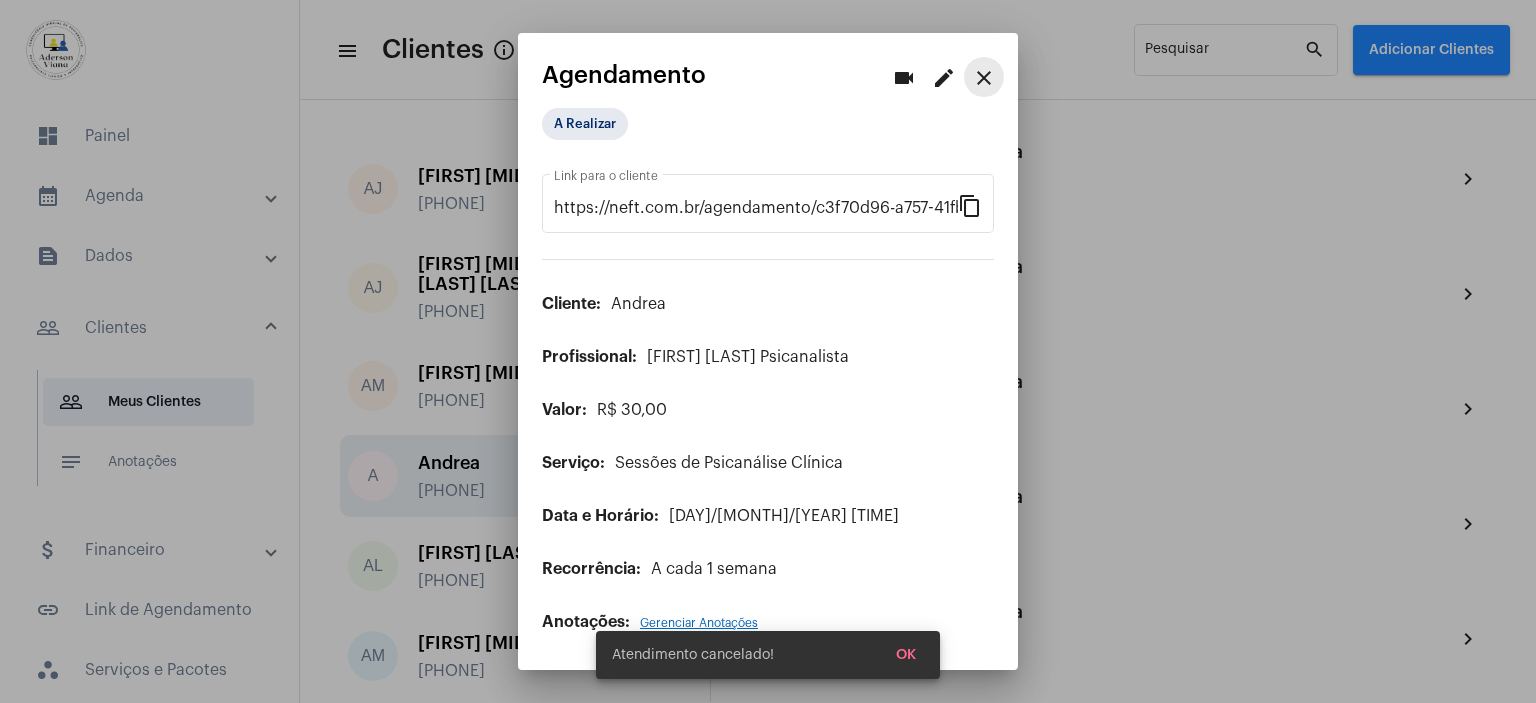 click on "close" at bounding box center (984, 78) 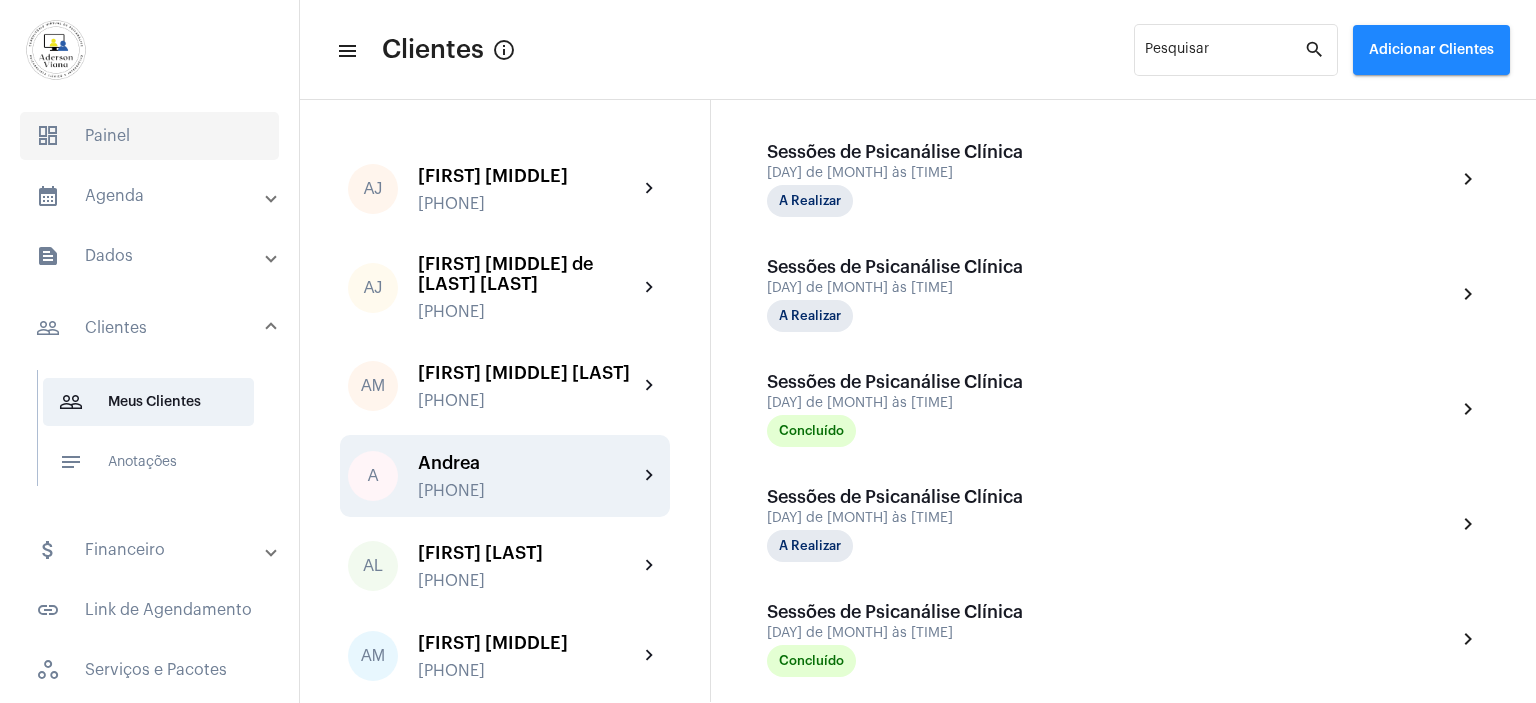 click on "dashboard   Painel" 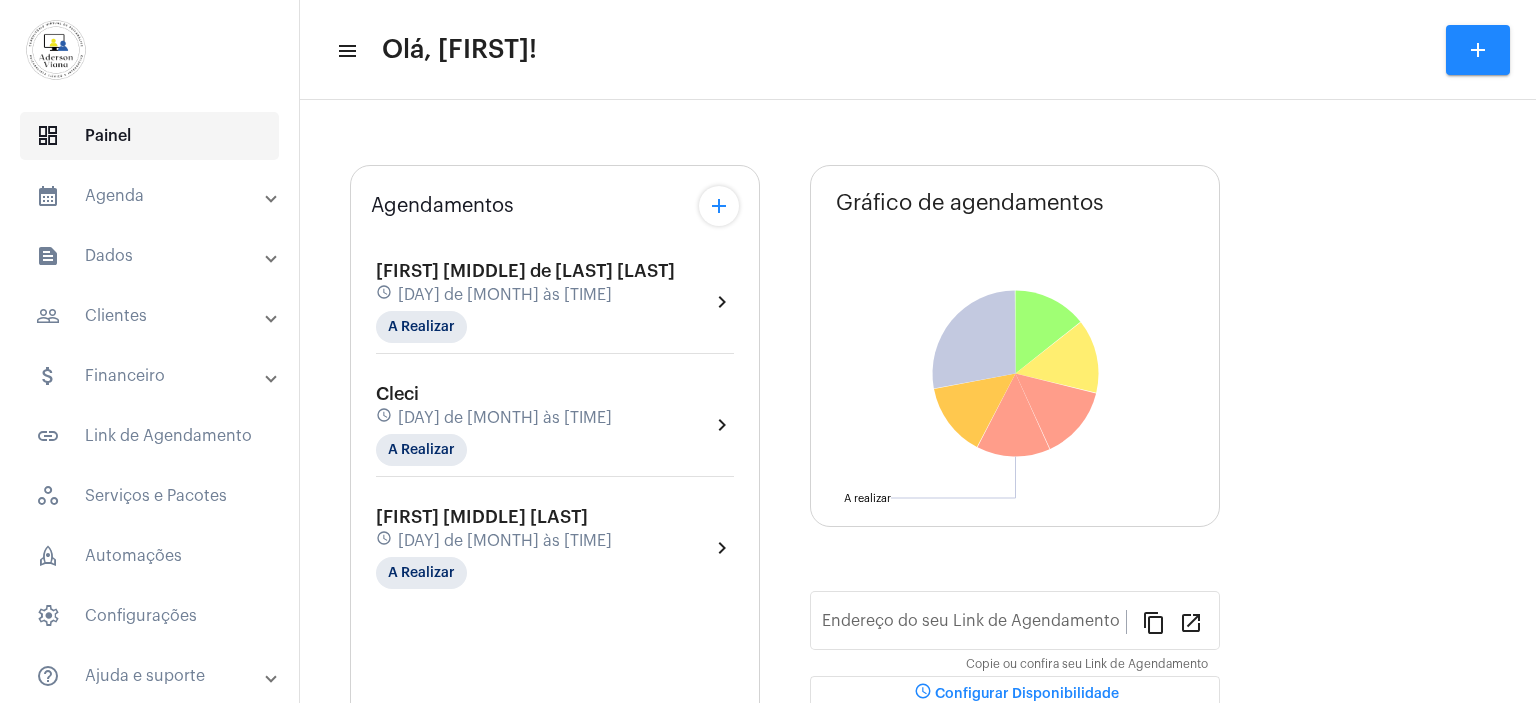 type on "https://neft.com.br/aderson-viana" 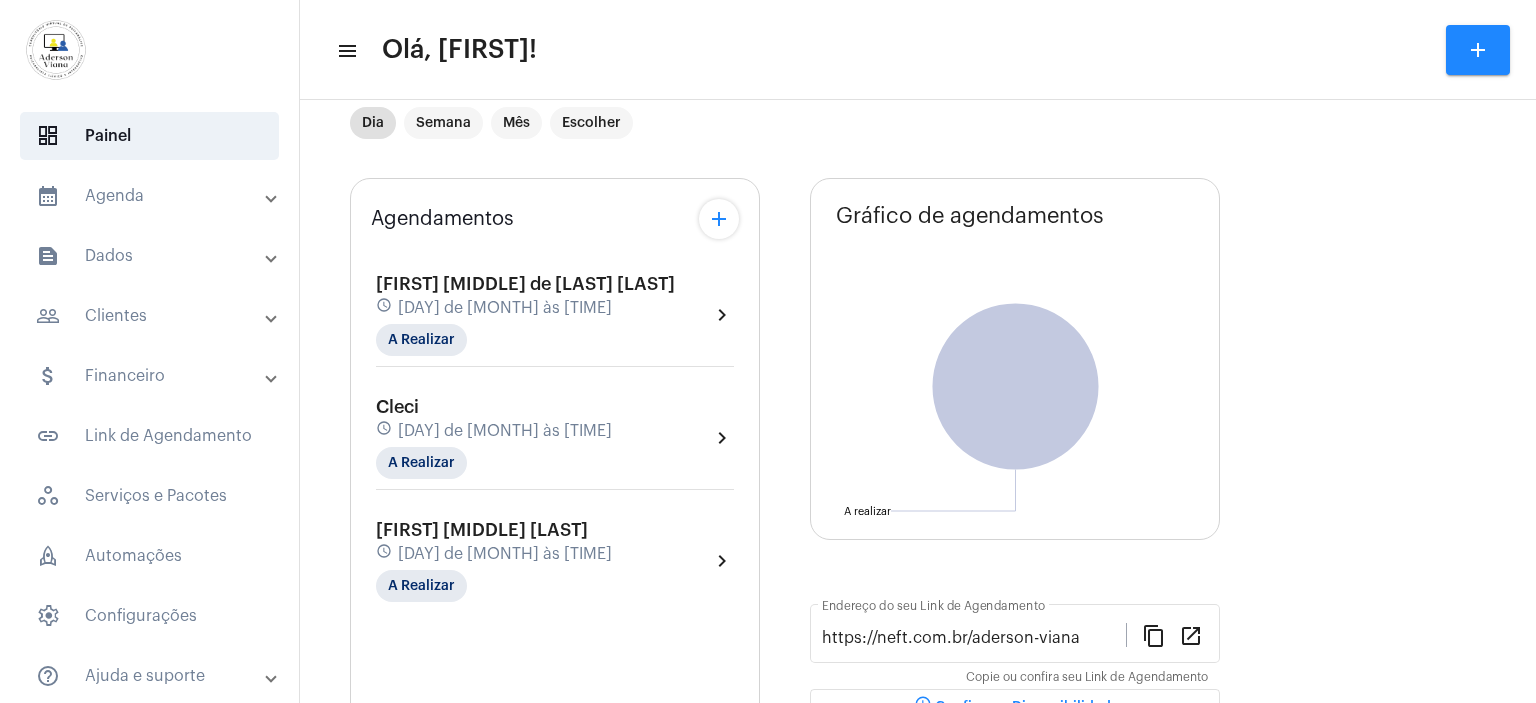 scroll, scrollTop: 16, scrollLeft: 0, axis: vertical 